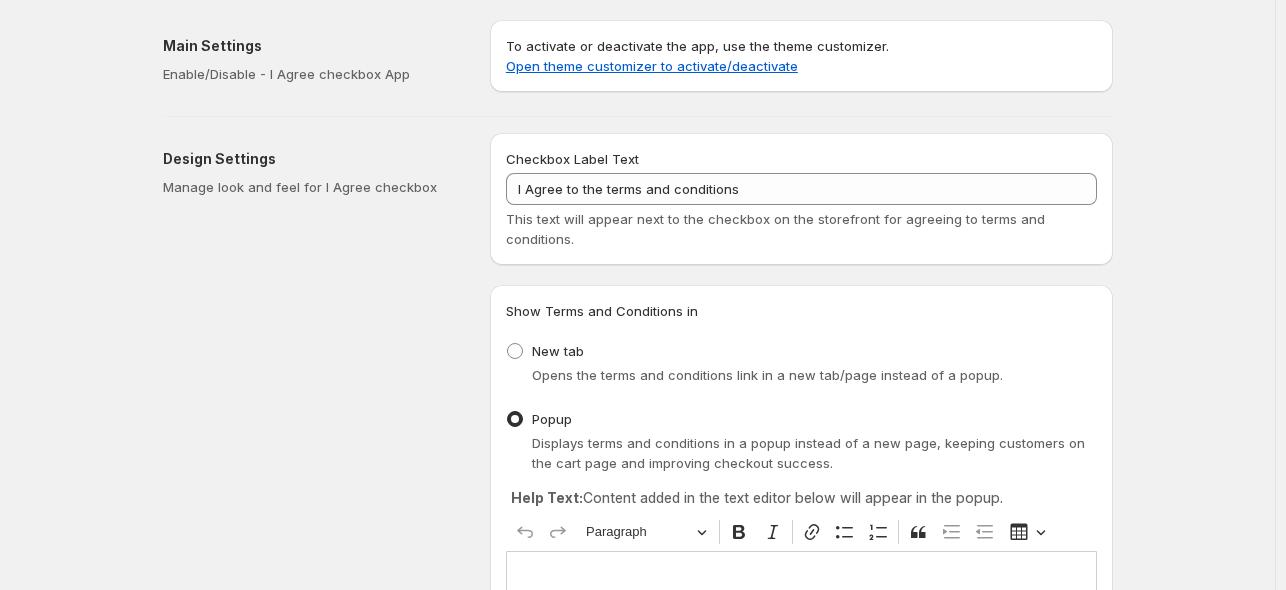 scroll, scrollTop: 0, scrollLeft: 0, axis: both 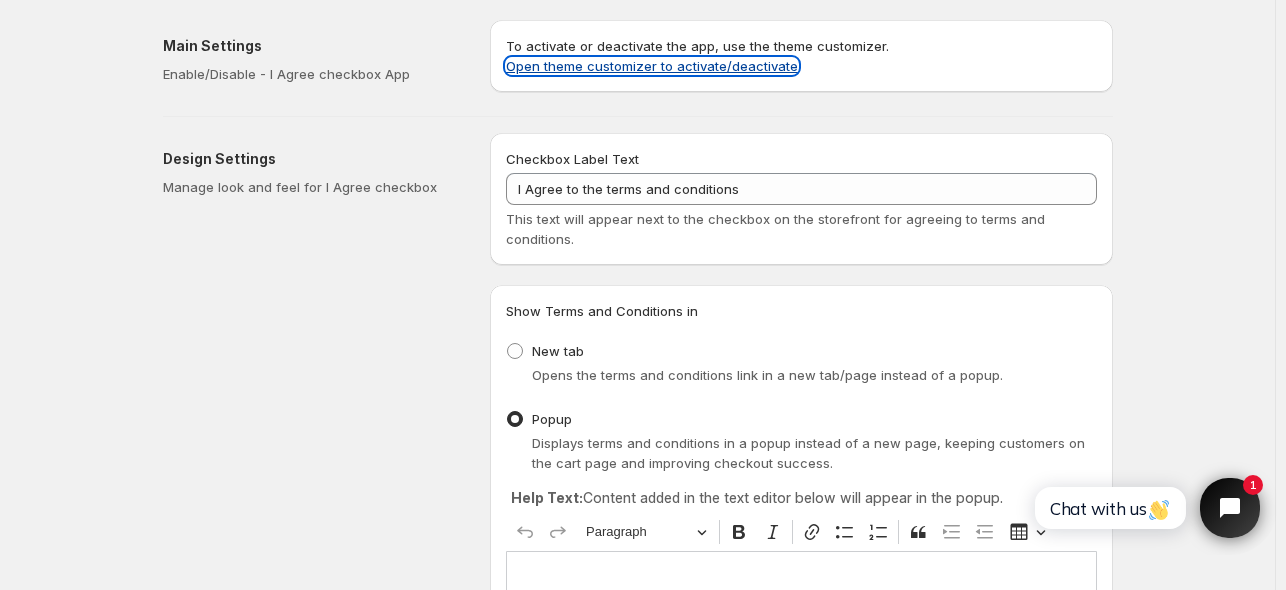 click on "Open theme customizer to activate/deactivate" at bounding box center [652, 66] 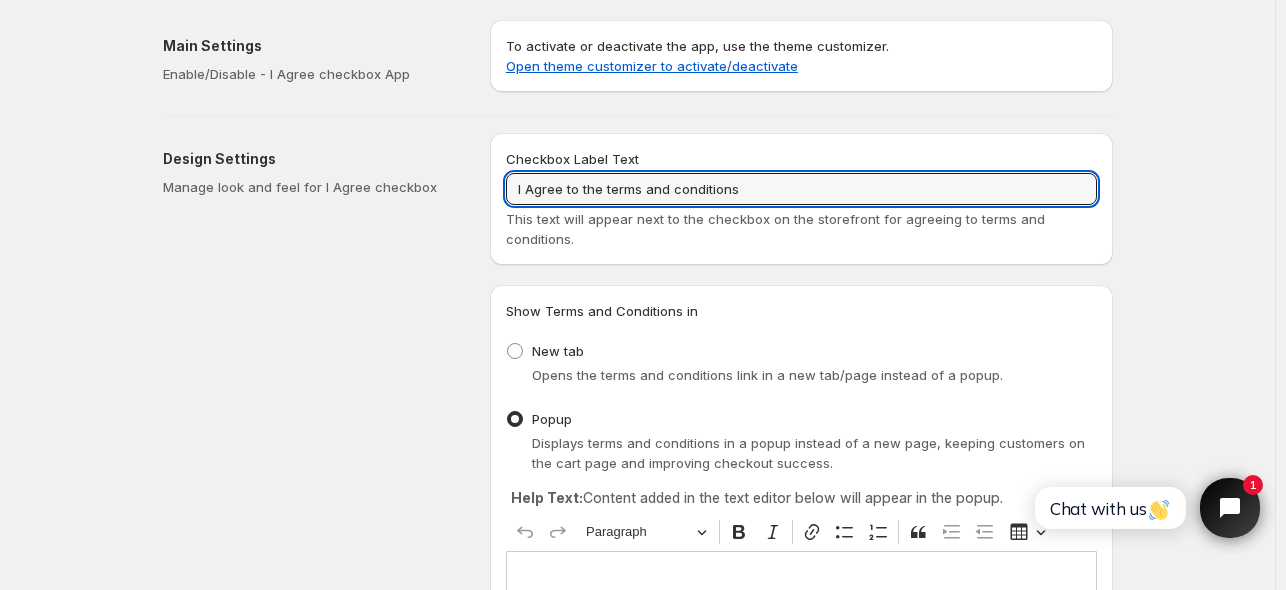 drag, startPoint x: 802, startPoint y: 187, endPoint x: 201, endPoint y: 187, distance: 601 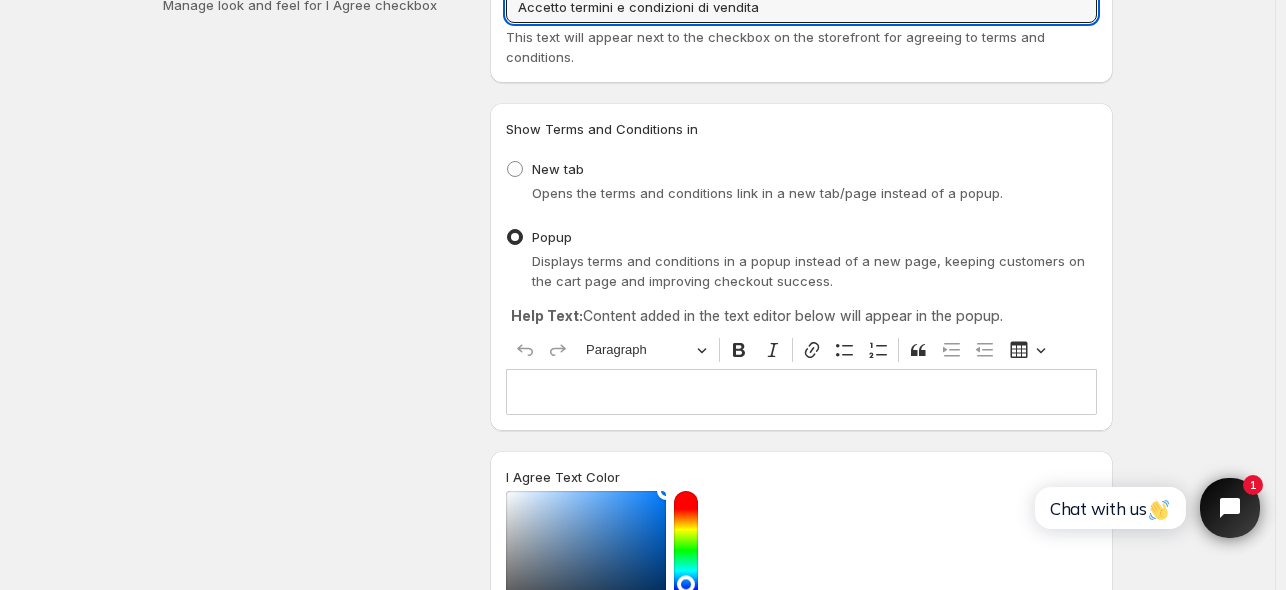scroll, scrollTop: 300, scrollLeft: 0, axis: vertical 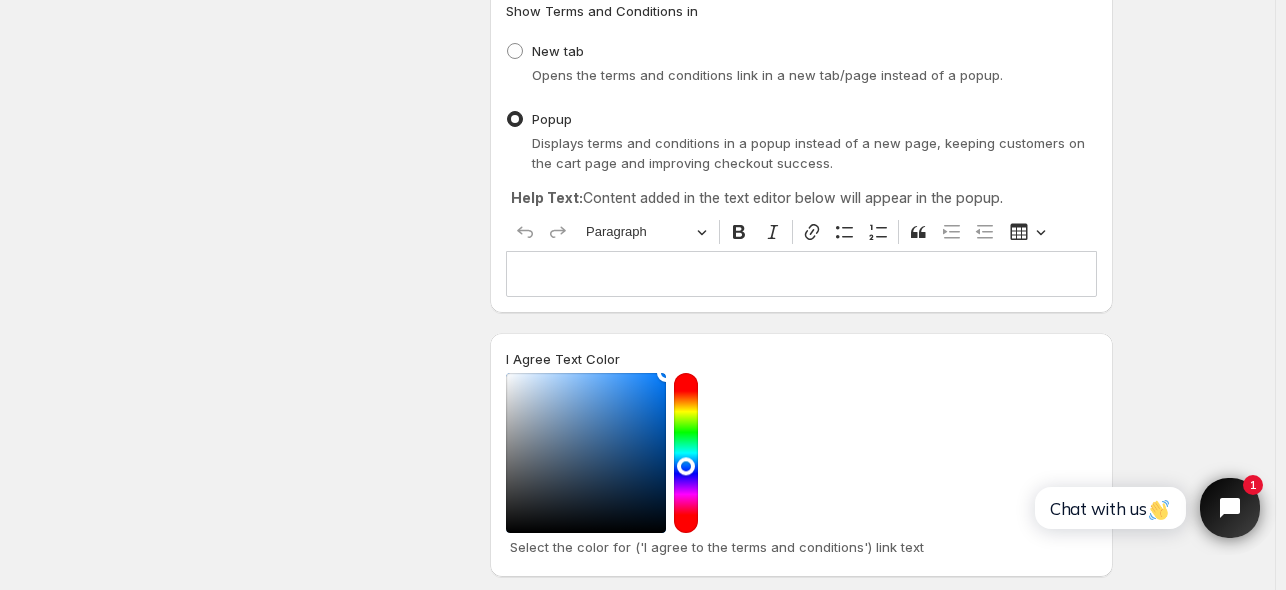 type on "Accetto termini e condizioni di vendita" 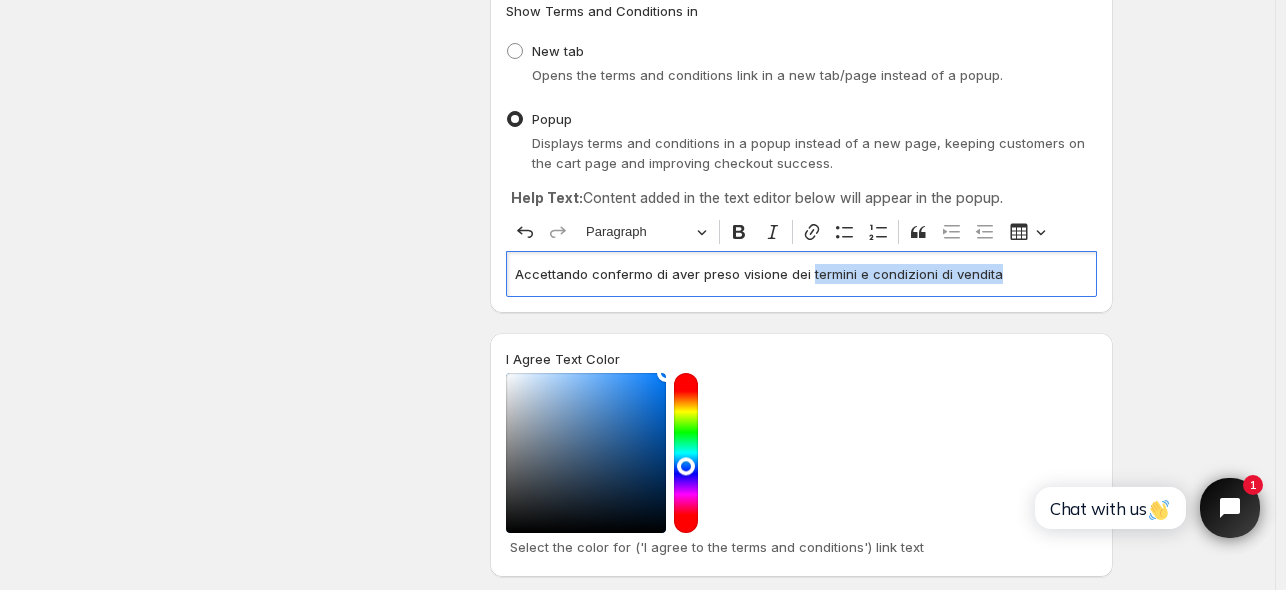 drag, startPoint x: 1004, startPoint y: 273, endPoint x: 812, endPoint y: 287, distance: 192.50974 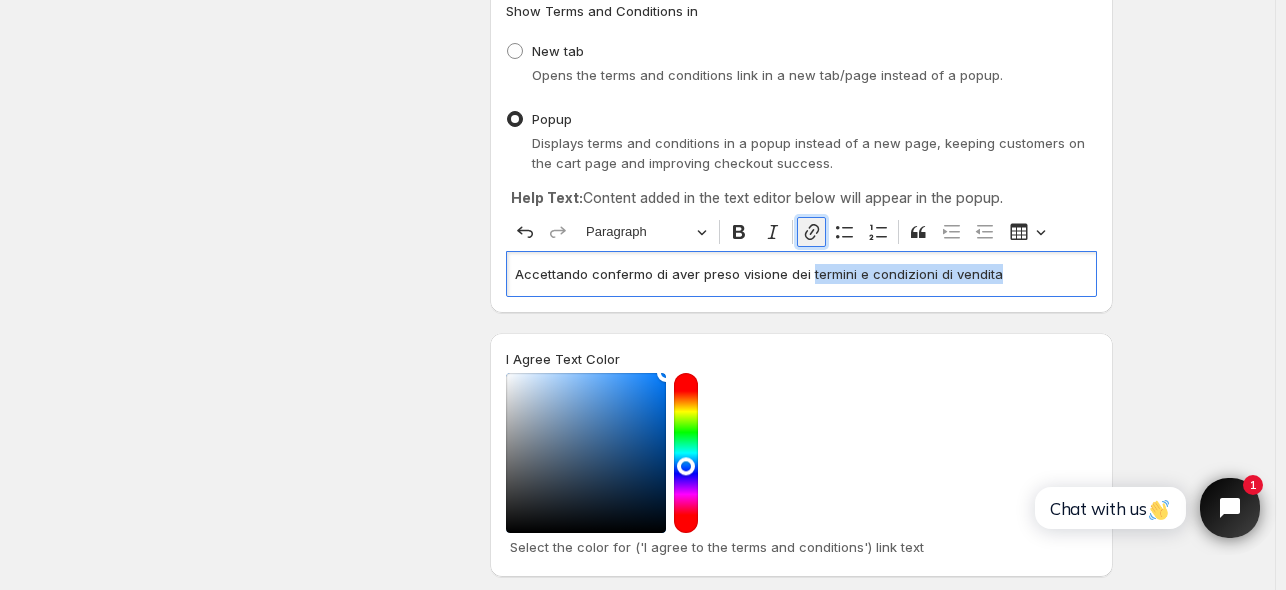 click 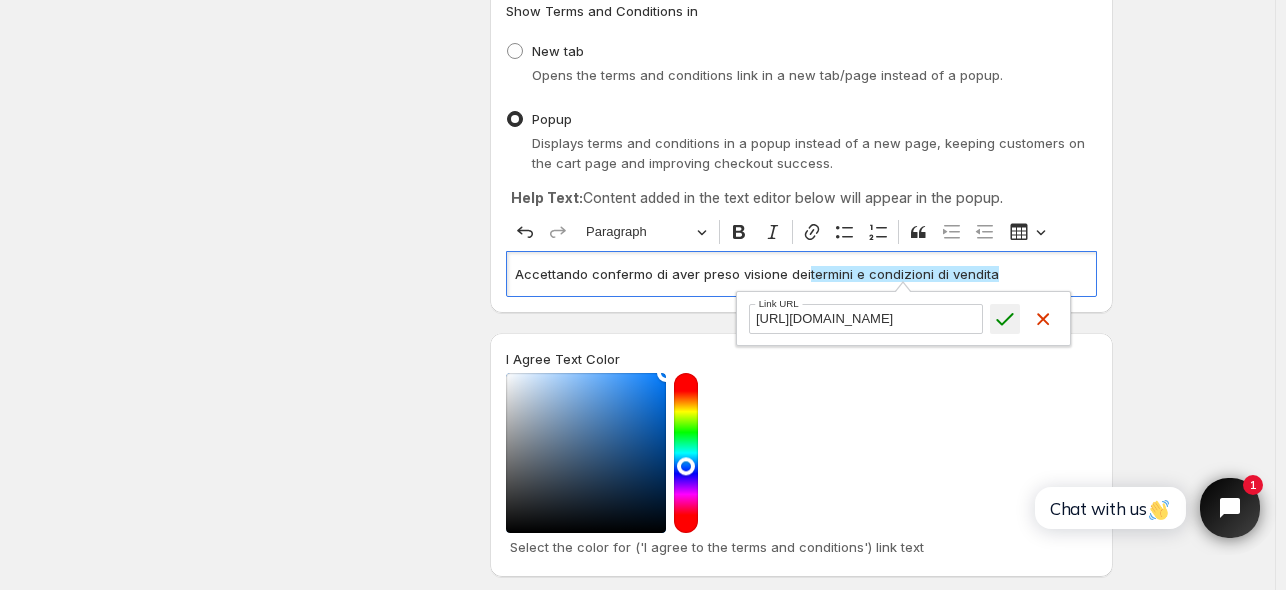 type on "https://carlag-b2b.myshopify.com/pages/termini-e-condizioni-di-vendita" 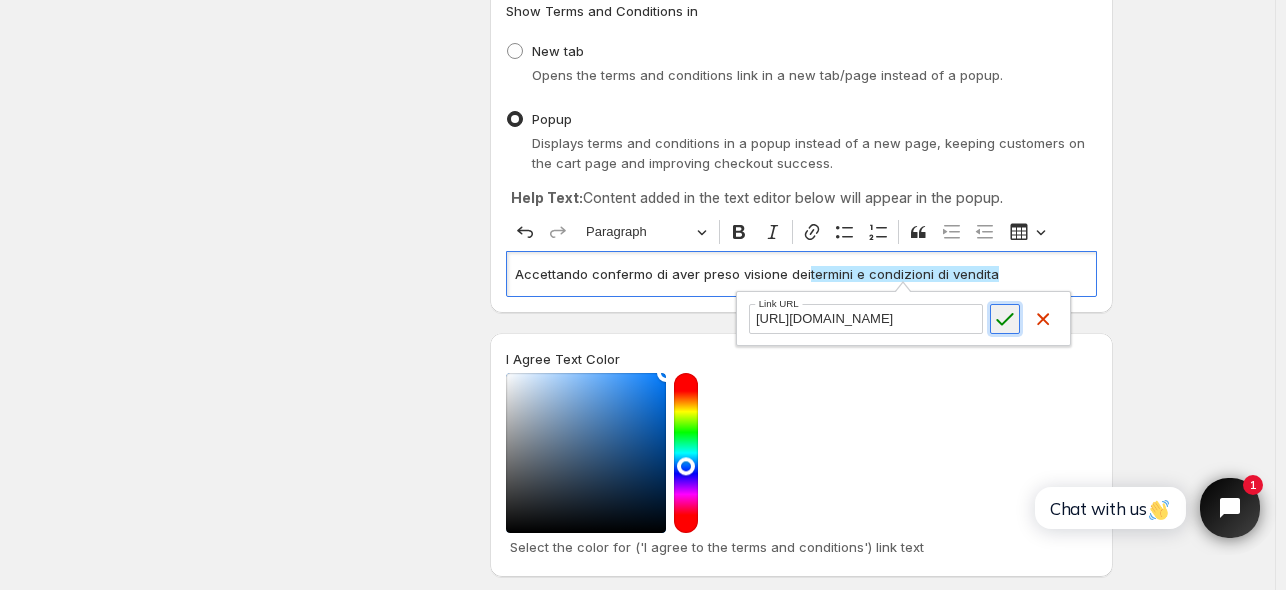 click 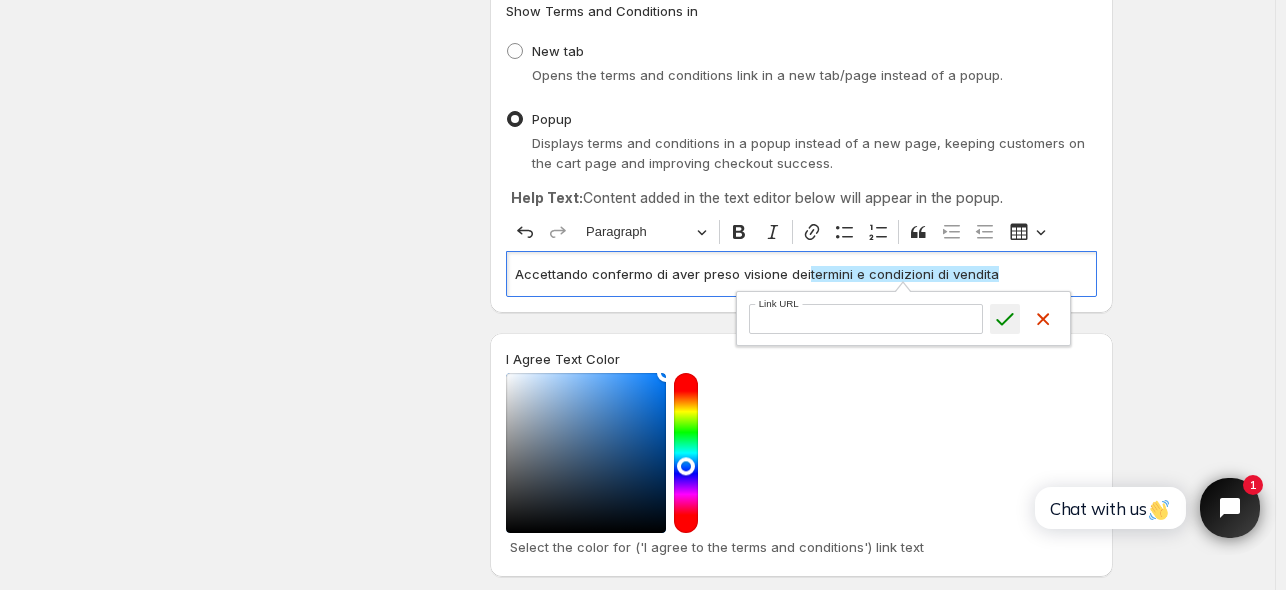 scroll, scrollTop: 0, scrollLeft: 0, axis: both 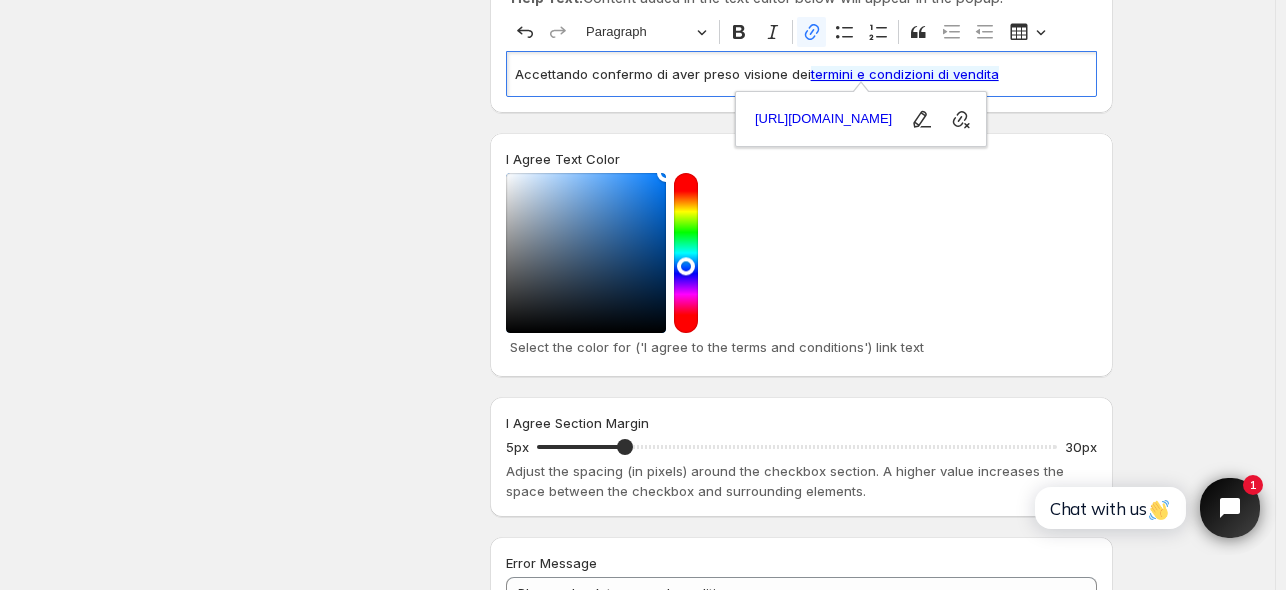 click at bounding box center [801, 253] 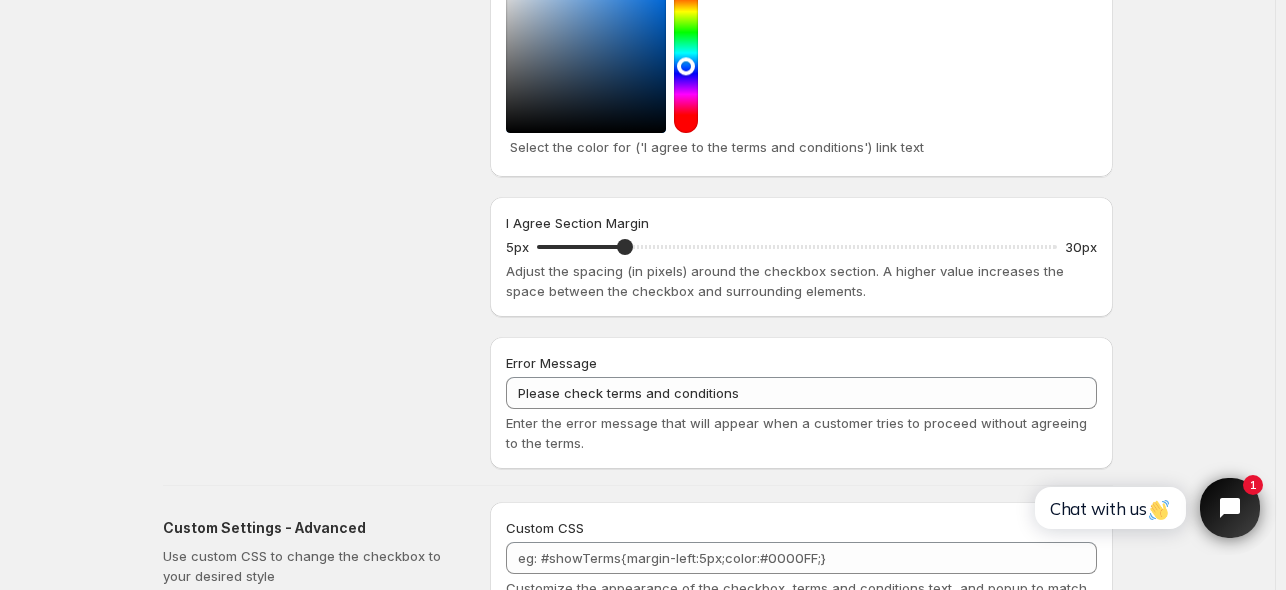 scroll, scrollTop: 800, scrollLeft: 0, axis: vertical 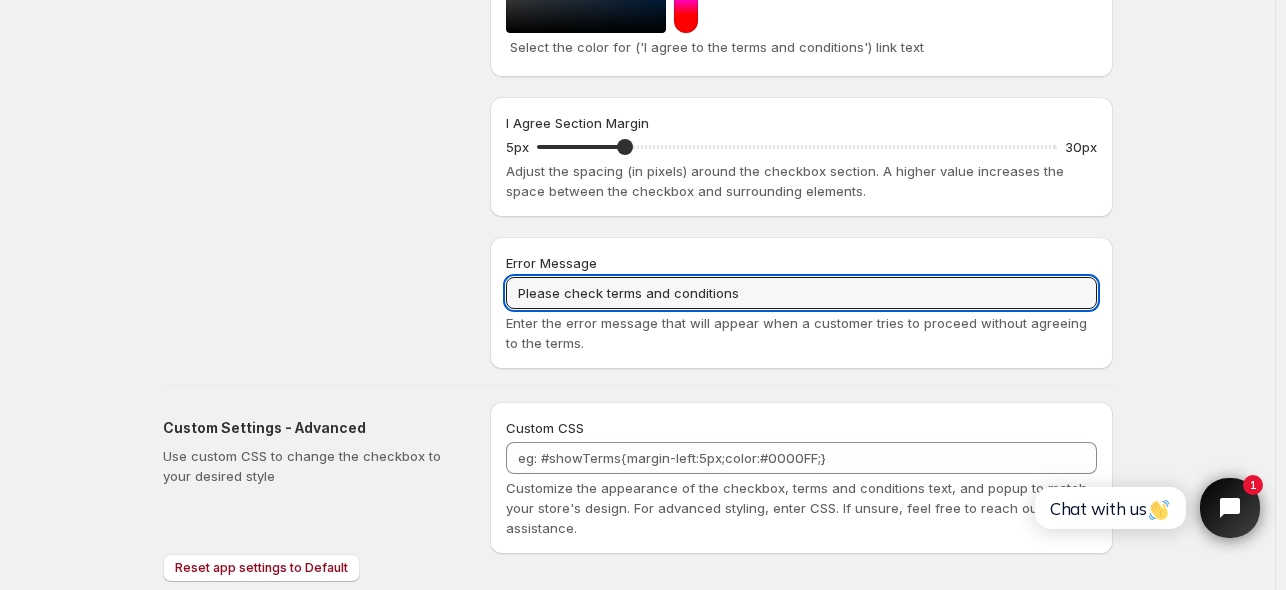 drag, startPoint x: 768, startPoint y: 297, endPoint x: 335, endPoint y: 304, distance: 433.05658 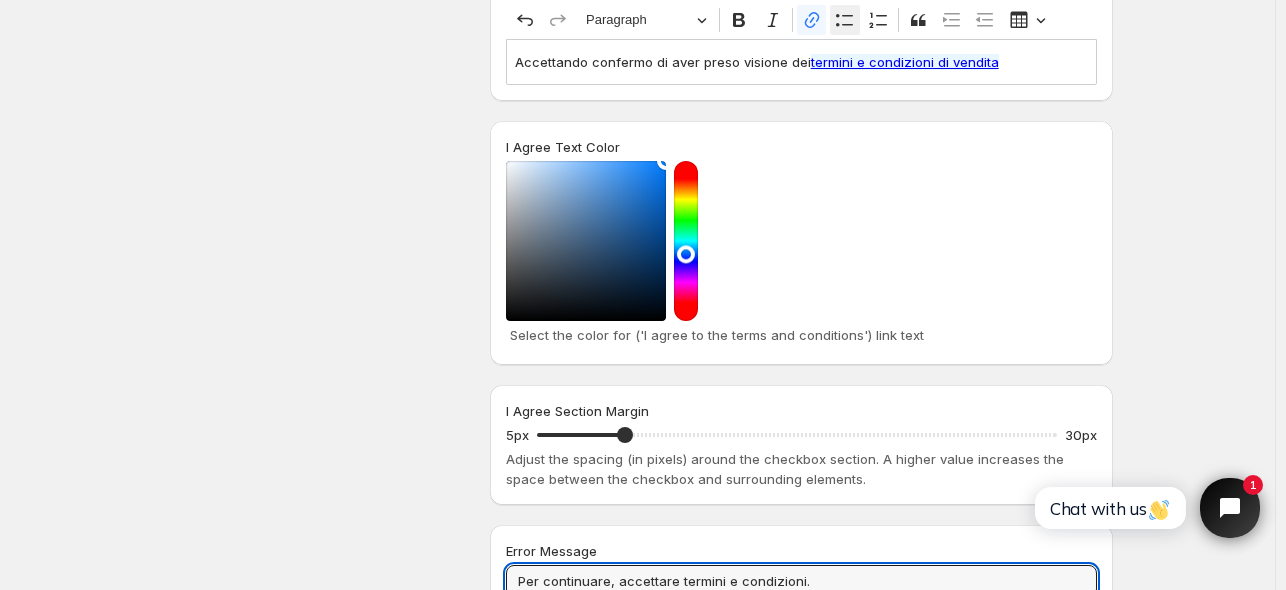 scroll, scrollTop: 500, scrollLeft: 0, axis: vertical 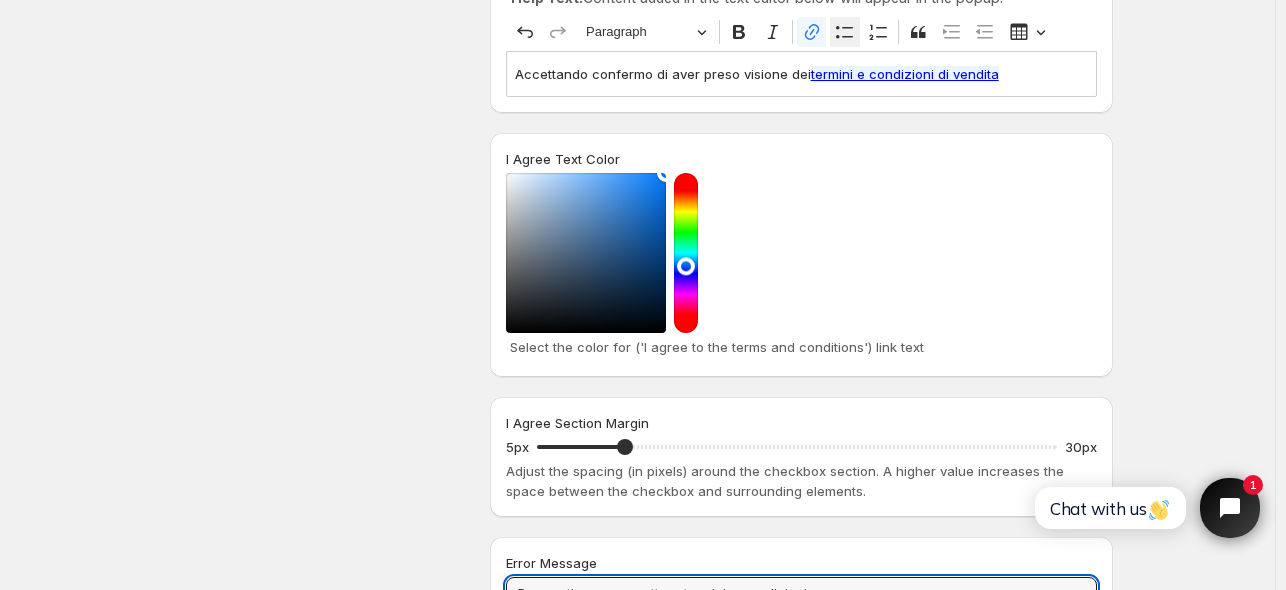 type on "Per continuare, accettare termini e condizioni." 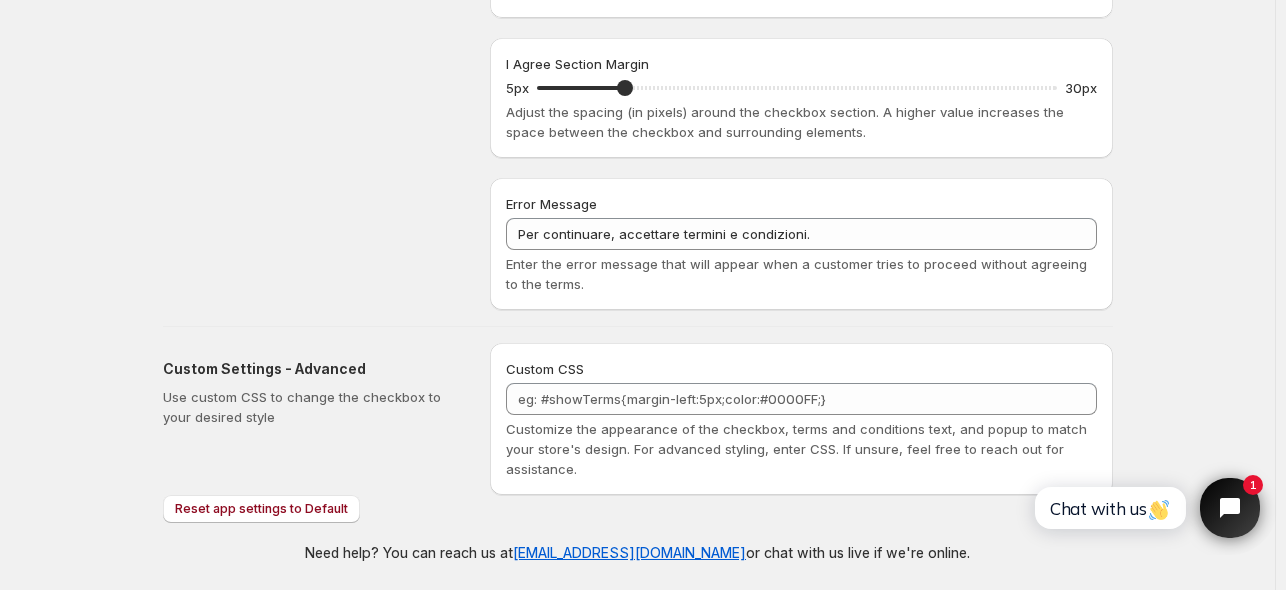 scroll, scrollTop: 459, scrollLeft: 0, axis: vertical 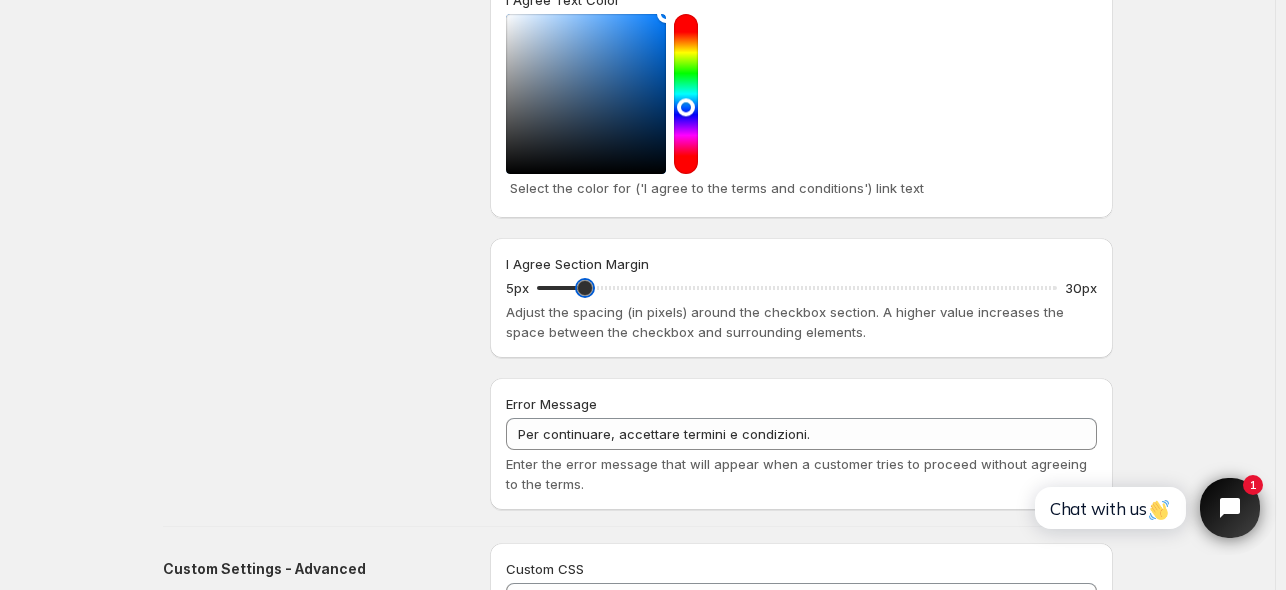 drag, startPoint x: 628, startPoint y: 291, endPoint x: 590, endPoint y: 294, distance: 38.118237 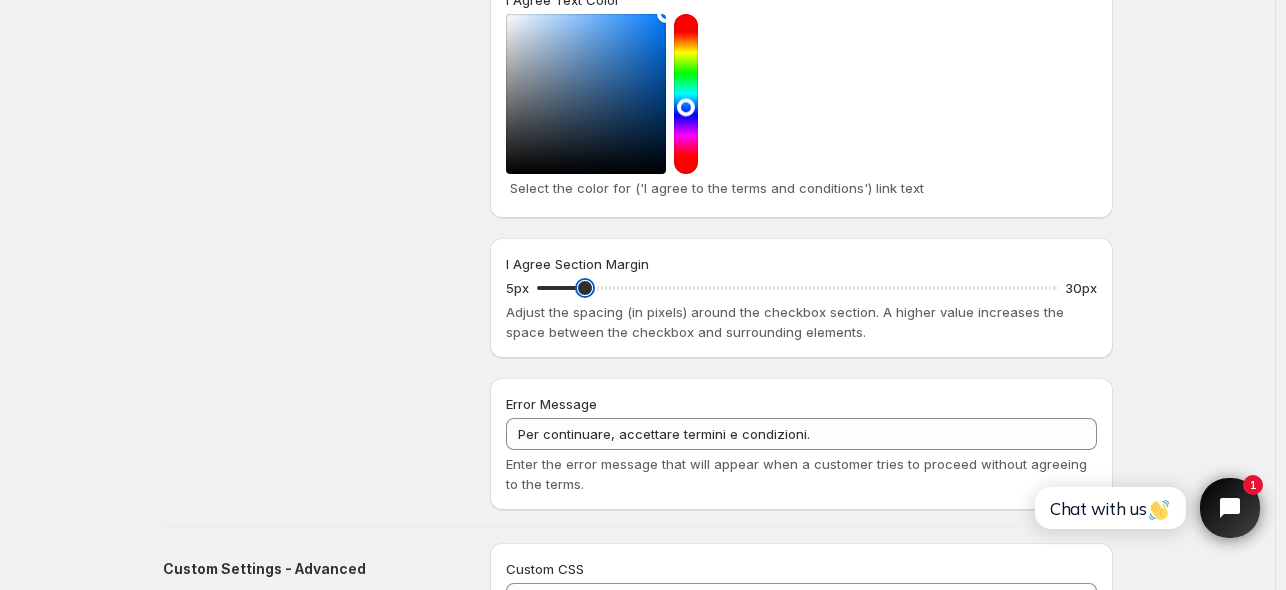 click on "I Agree Section Margin" at bounding box center (797, 288) 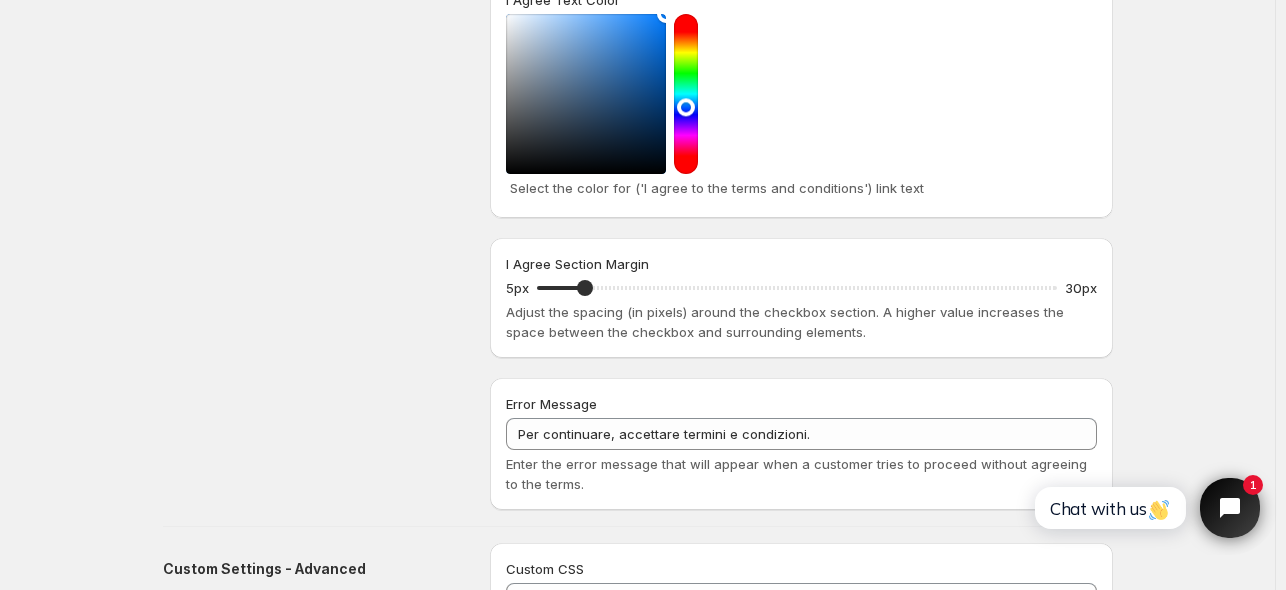 scroll, scrollTop: 859, scrollLeft: 0, axis: vertical 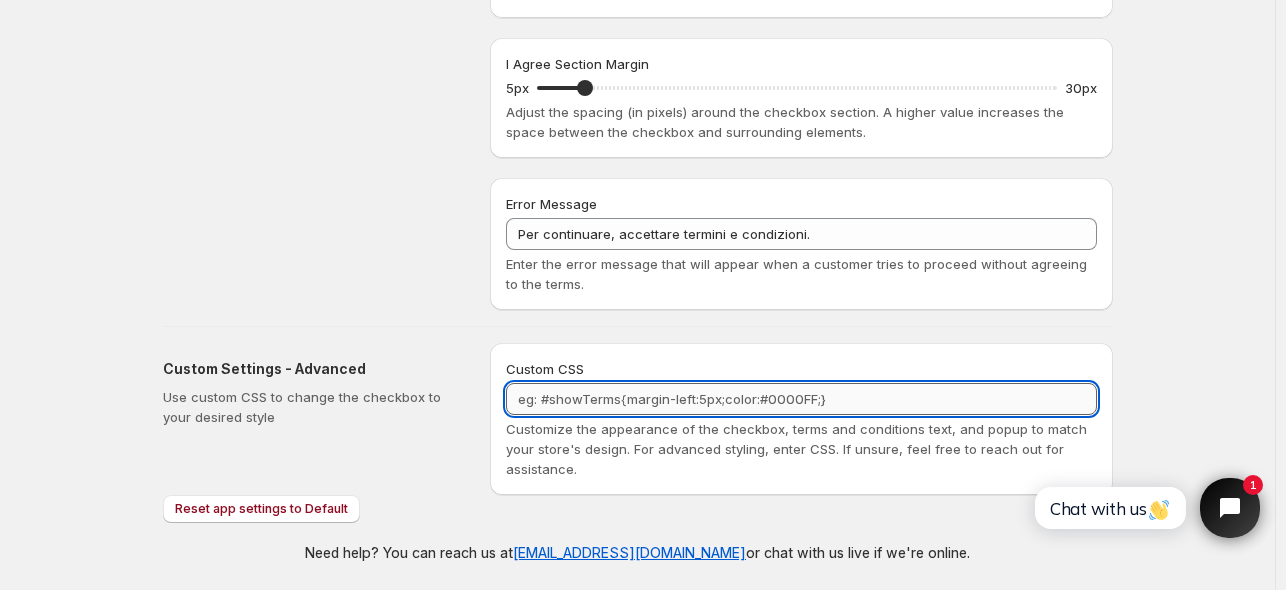 click on "Custom CSS" at bounding box center (801, 399) 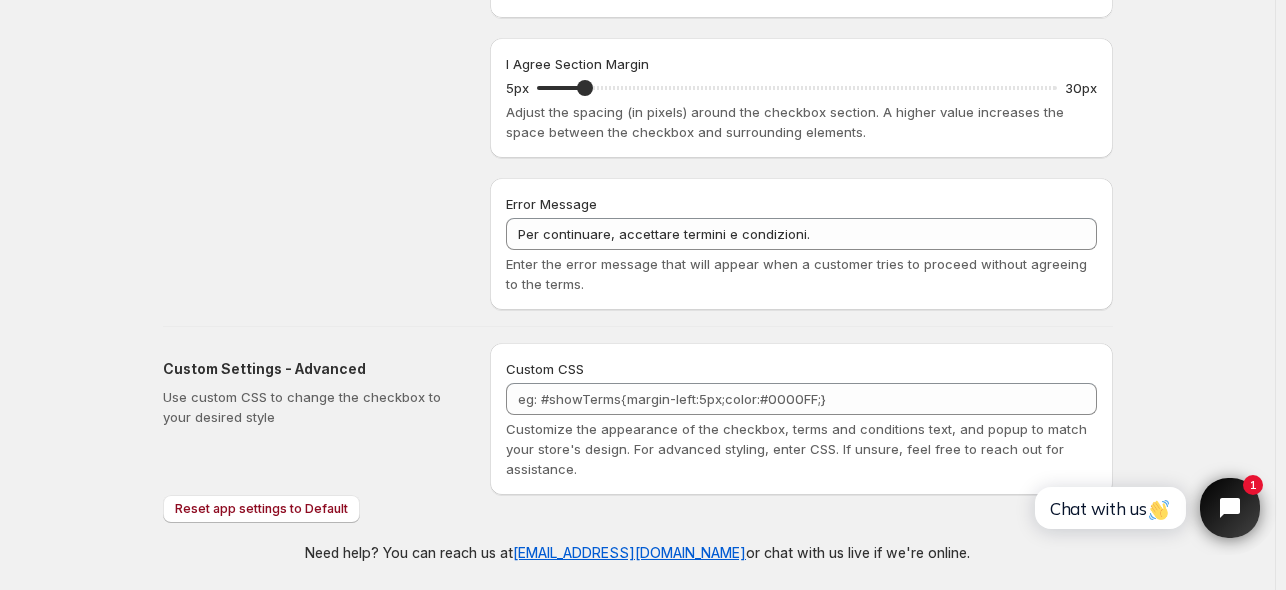 click on "Design Settings Manage look and feel for I Agree checkbox" at bounding box center (318, -208) 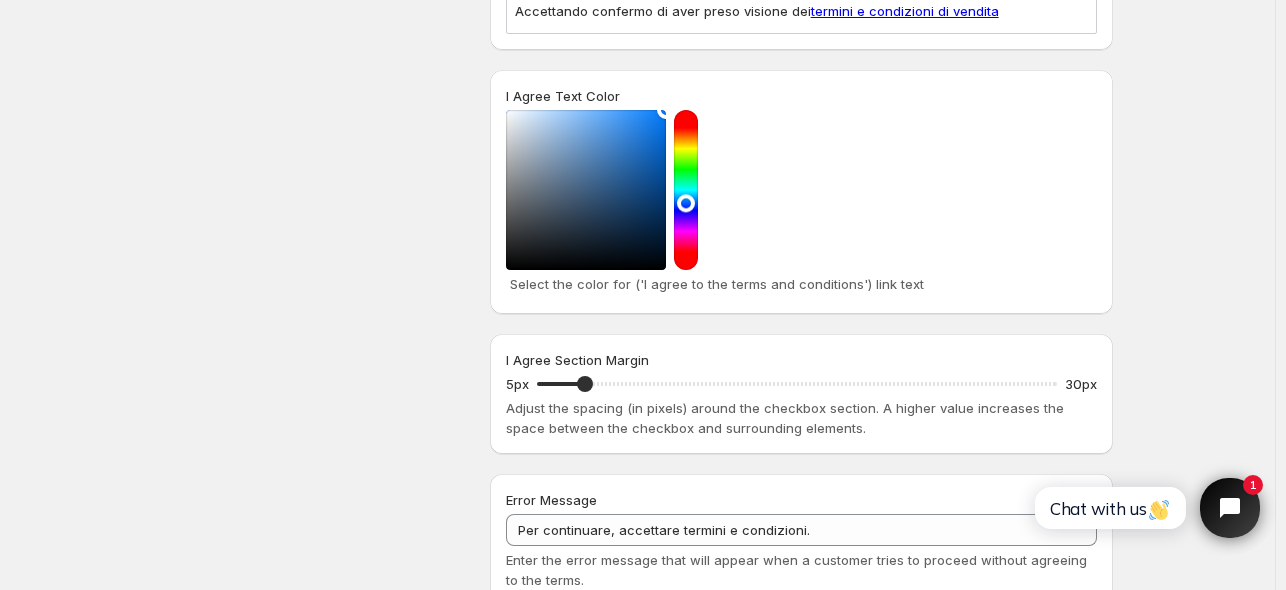 scroll, scrollTop: 559, scrollLeft: 0, axis: vertical 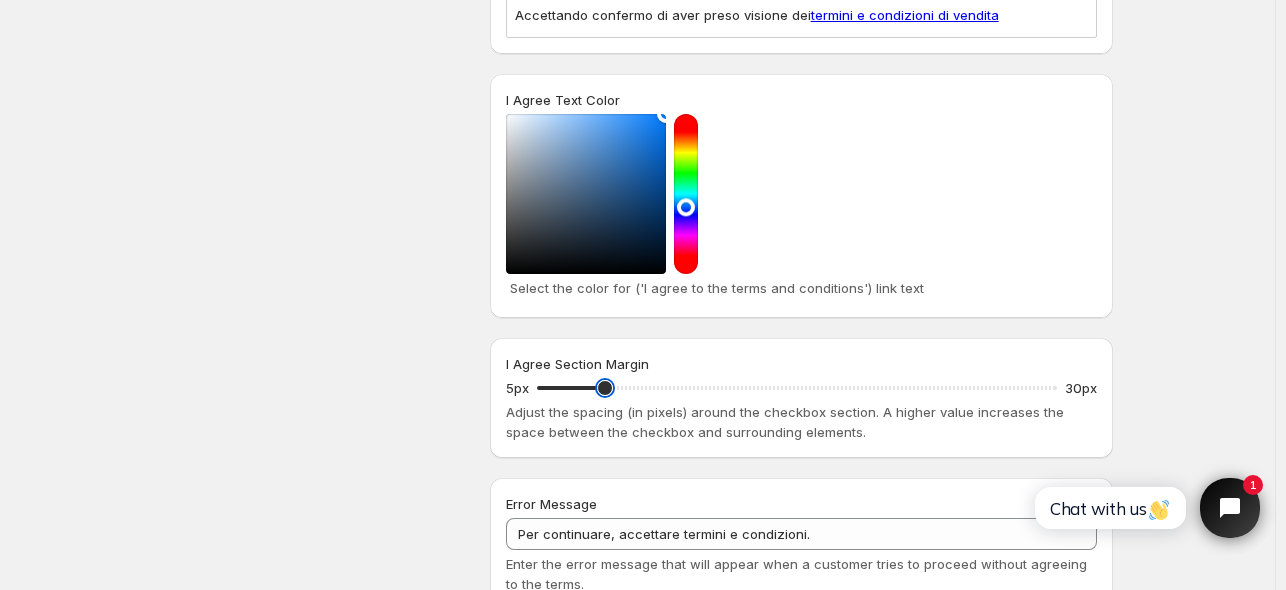 click on "I Agree Section Margin" at bounding box center [797, 388] 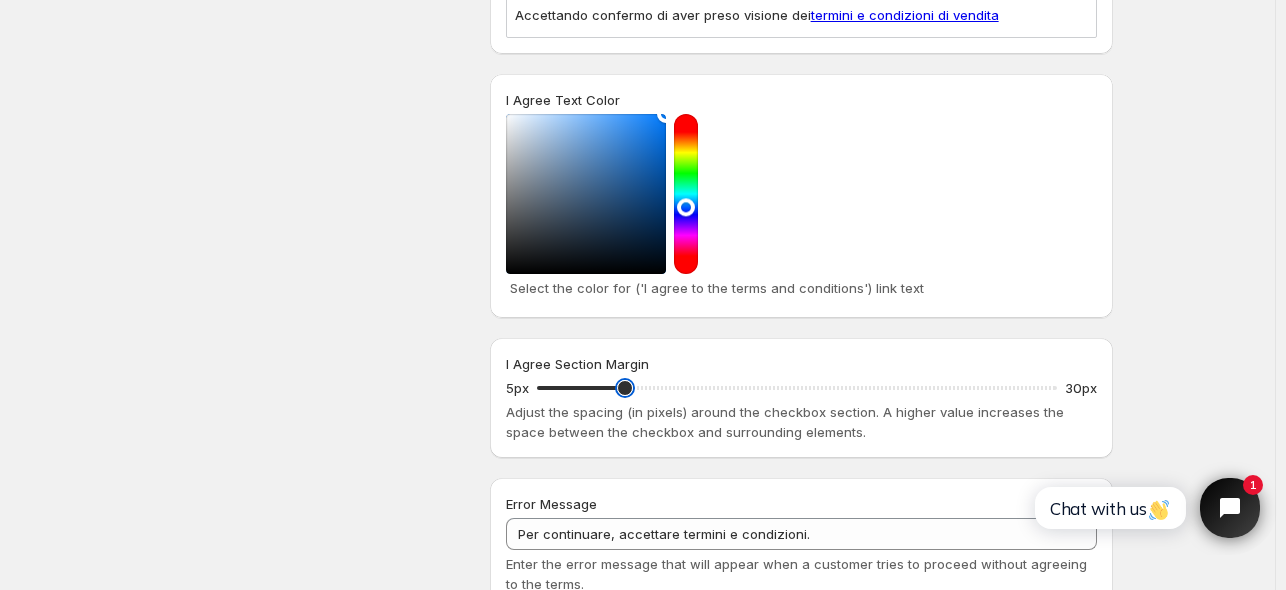 drag, startPoint x: 602, startPoint y: 387, endPoint x: 620, endPoint y: 387, distance: 18 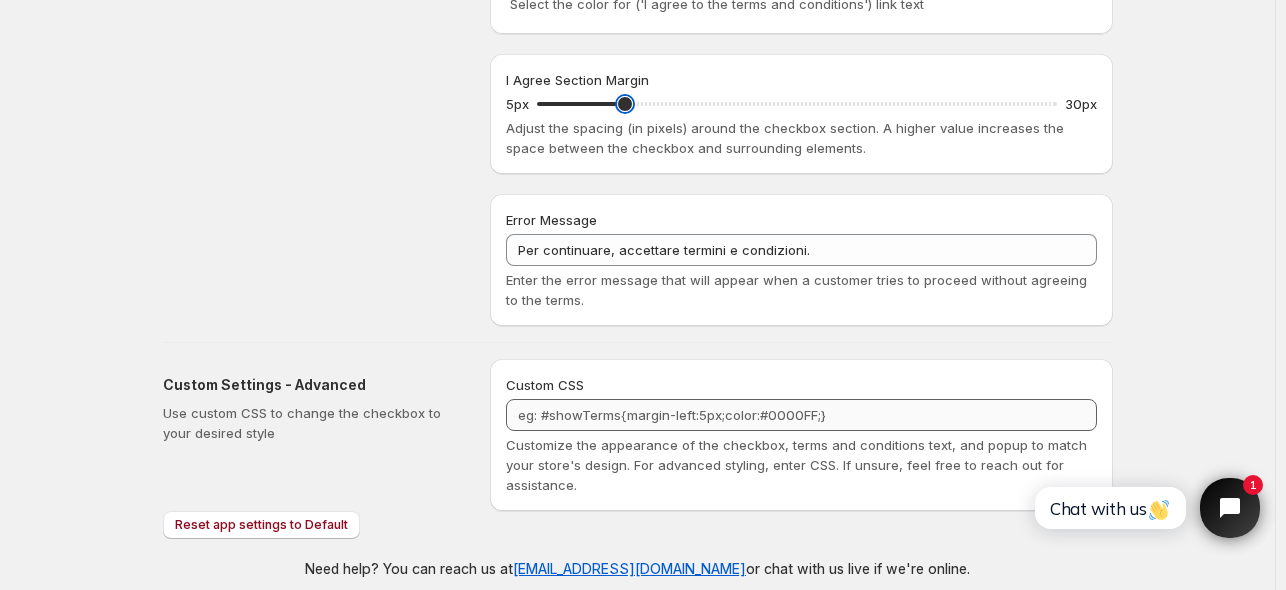 scroll, scrollTop: 859, scrollLeft: 0, axis: vertical 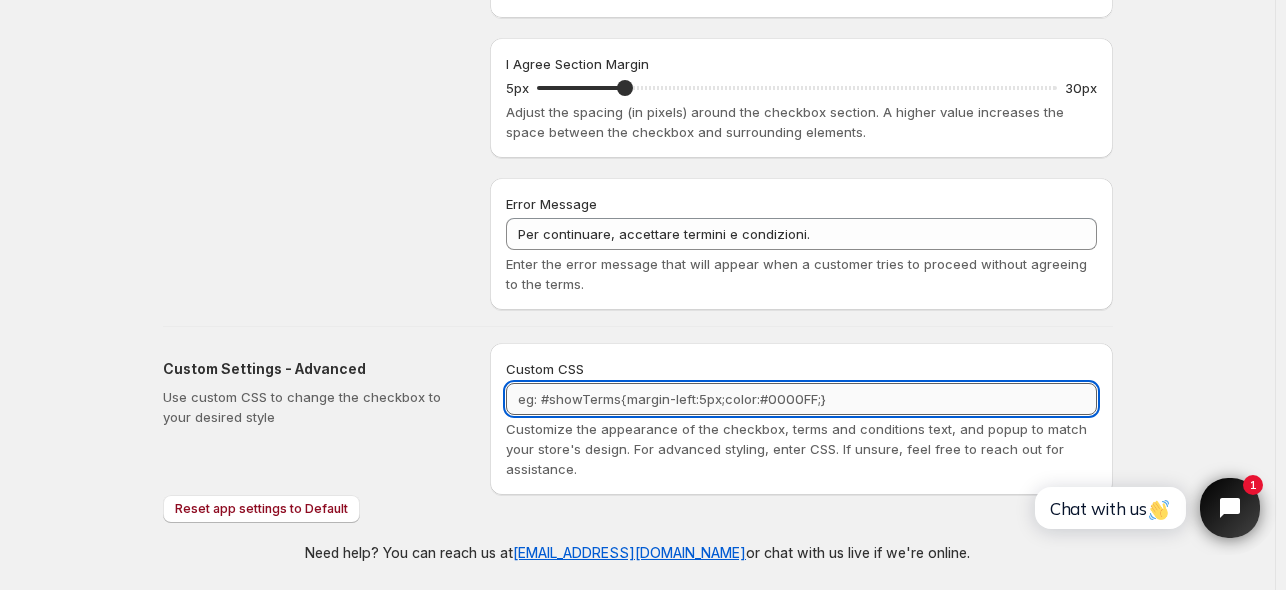 click on "Custom CSS" at bounding box center [801, 399] 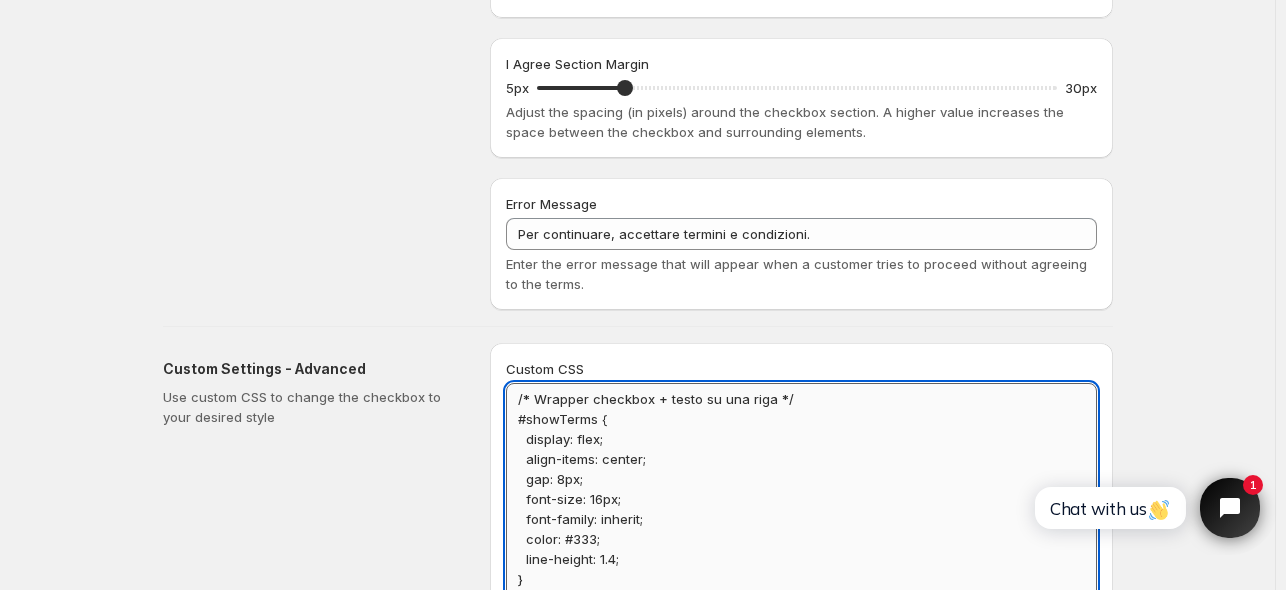 scroll, scrollTop: 1, scrollLeft: 0, axis: vertical 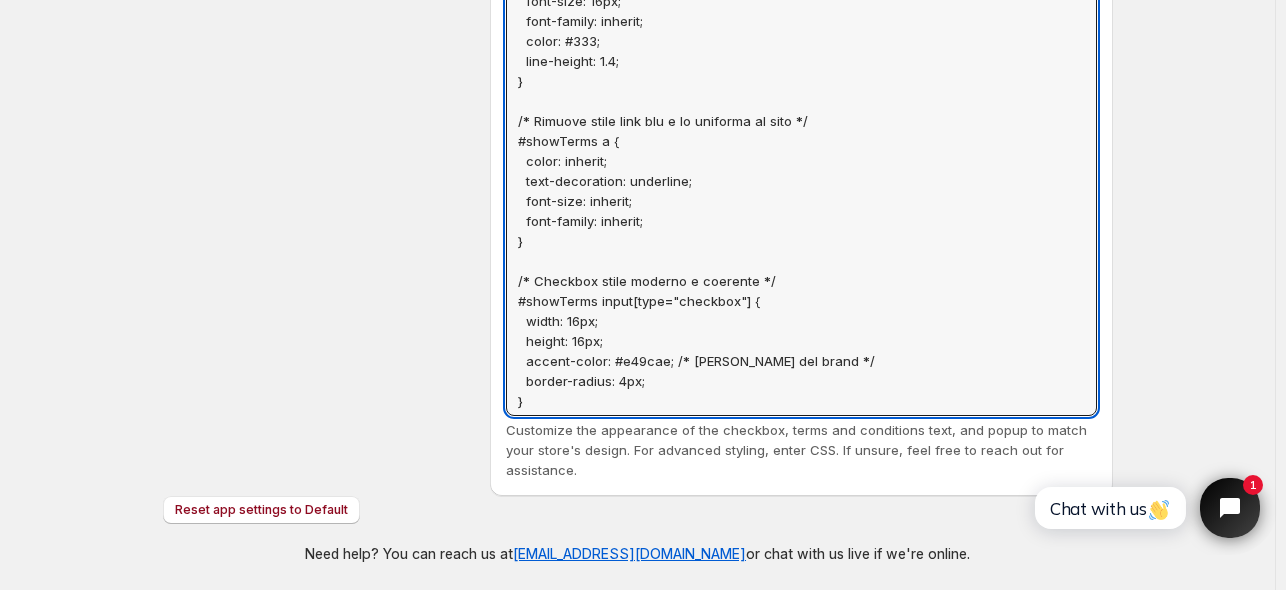 type on "/* Wrapper checkbox + testo su una riga */
#showTerms {
display: flex;
align-items: center;
gap: 8px;
font-size: 16px;
font-family: inherit;
color: #333;
line-height: 1.4;
}
/* Rimuove stile link blu e lo uniforma al sito */
#showTerms a {
color: inherit;
text-decoration: underline;
font-size: inherit;
font-family: inherit;
}
/* Checkbox stile moderno e coerente */
#showTerms input[type="checkbox"] {
width: 16px;
height: 16px;
accent-color: #e49cae; /* Rosa del brand */
border-radius: 4px;
}" 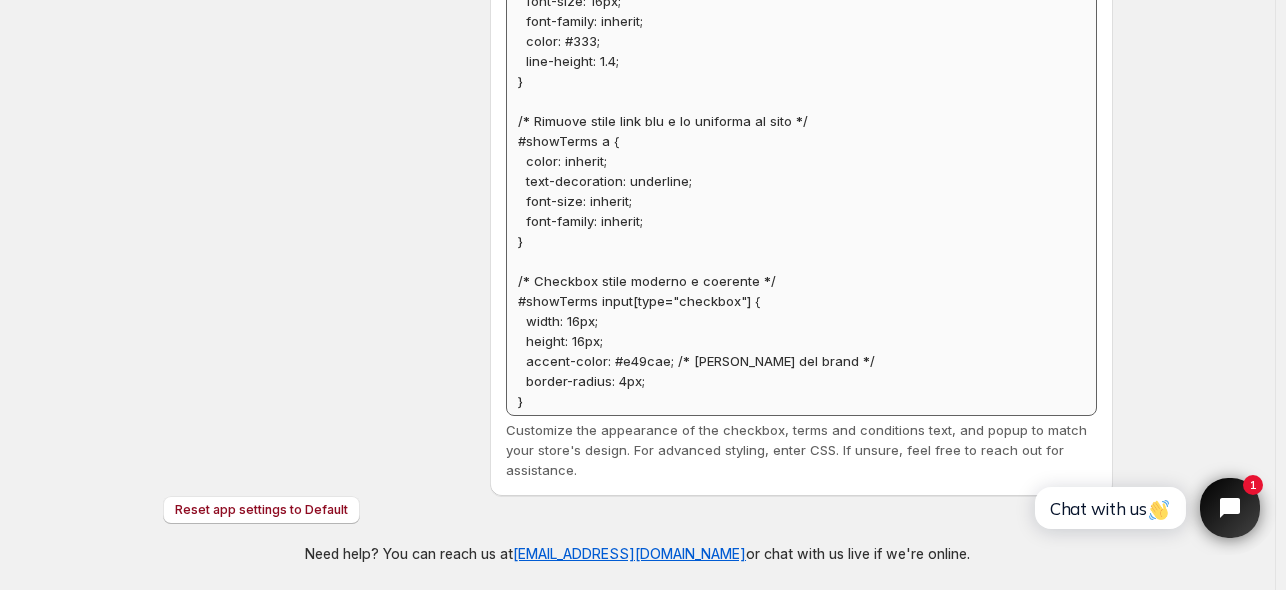 scroll, scrollTop: 0, scrollLeft: 0, axis: both 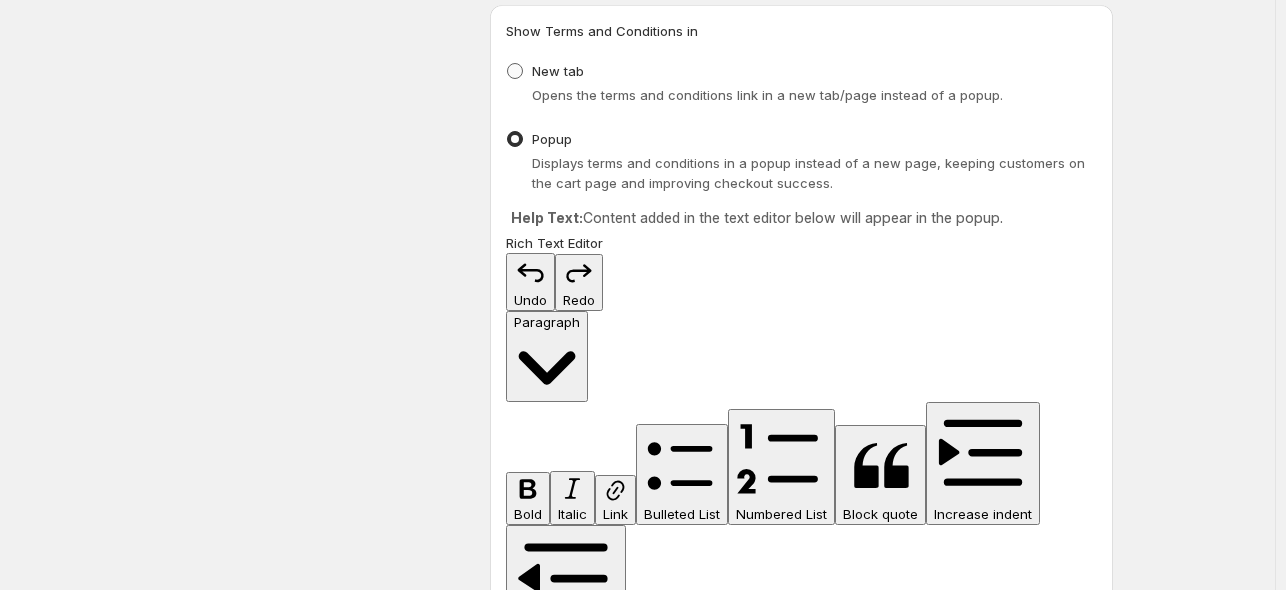 click on "New tab" at bounding box center (558, 71) 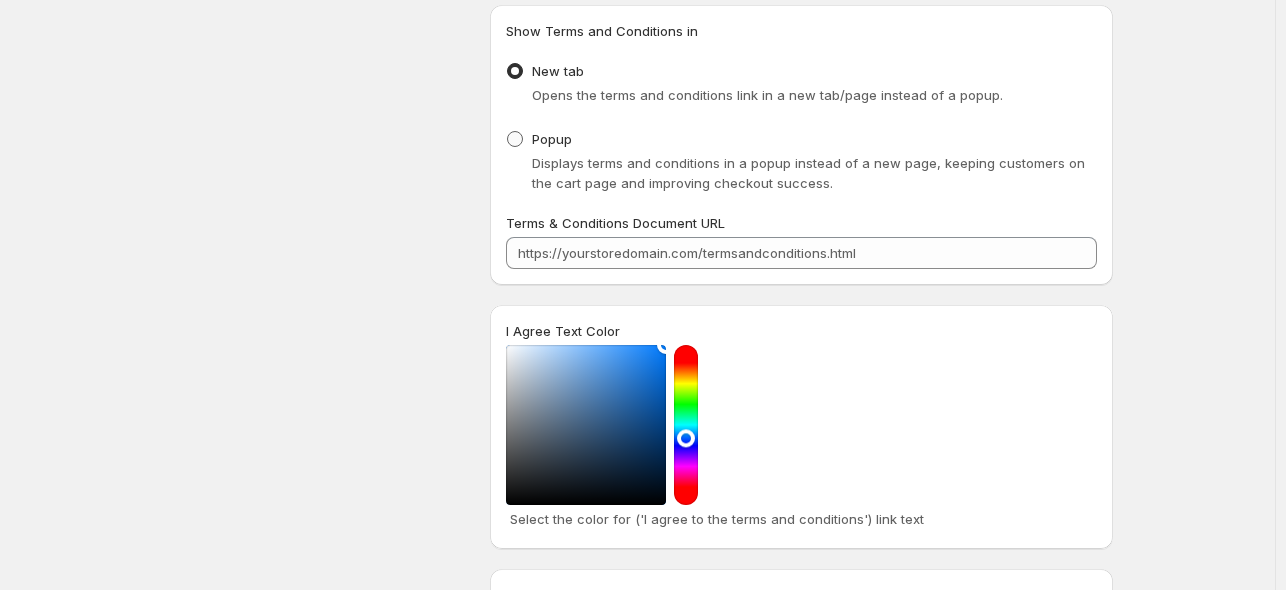 click on "Popup" at bounding box center (552, 139) 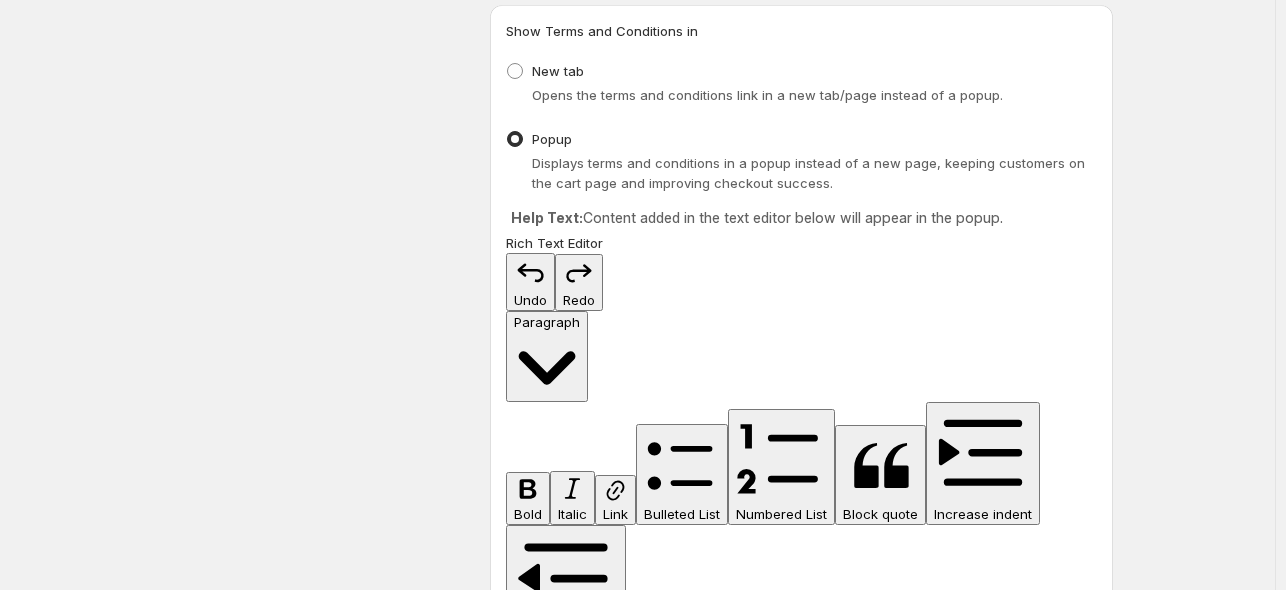 click 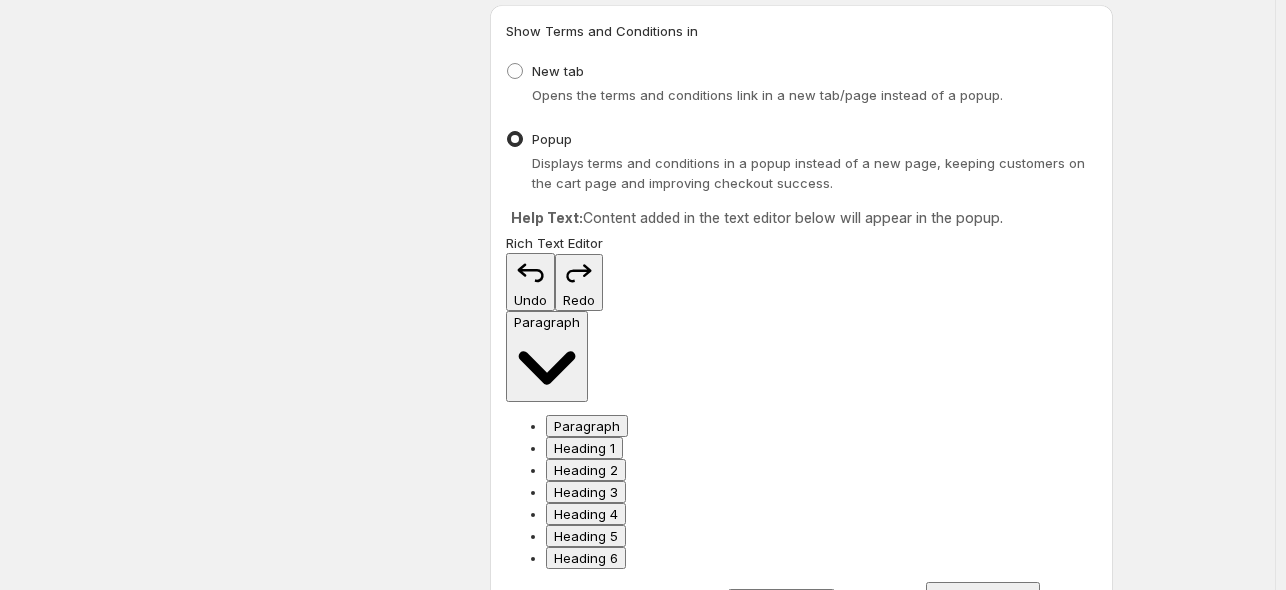 click 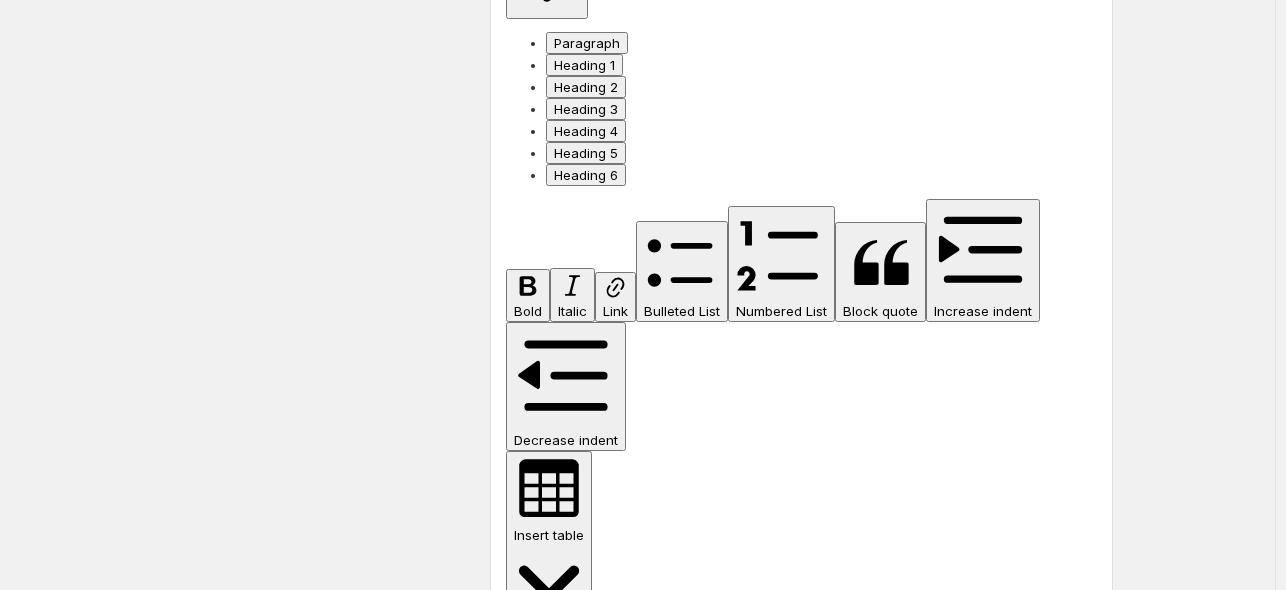 scroll, scrollTop: 680, scrollLeft: 0, axis: vertical 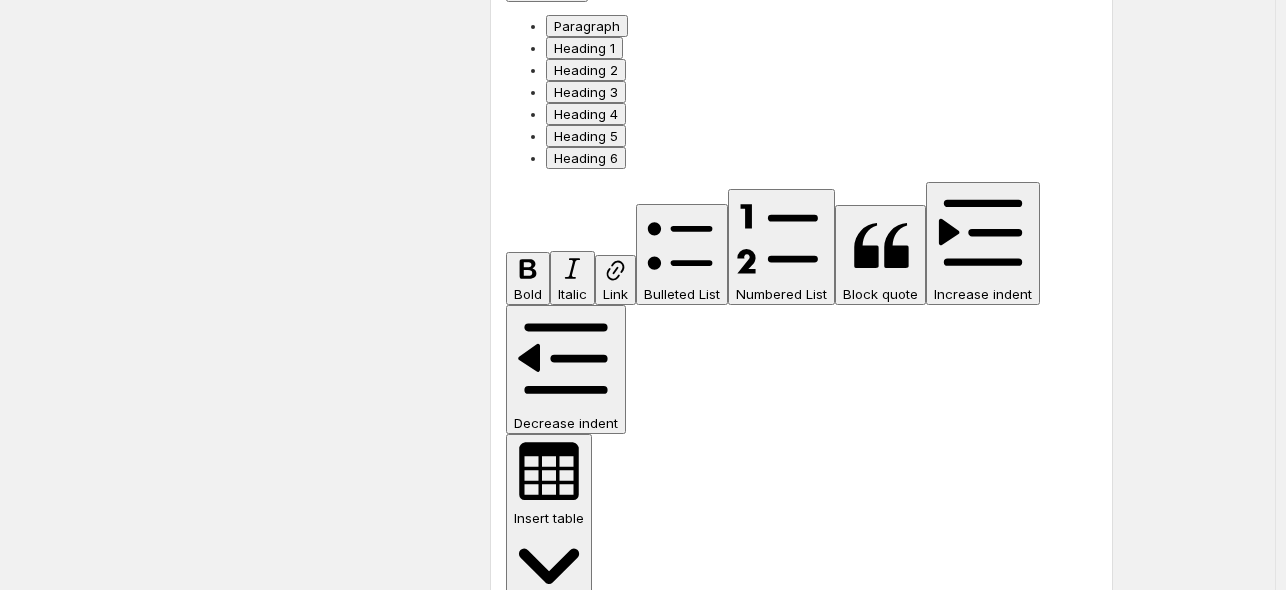 click 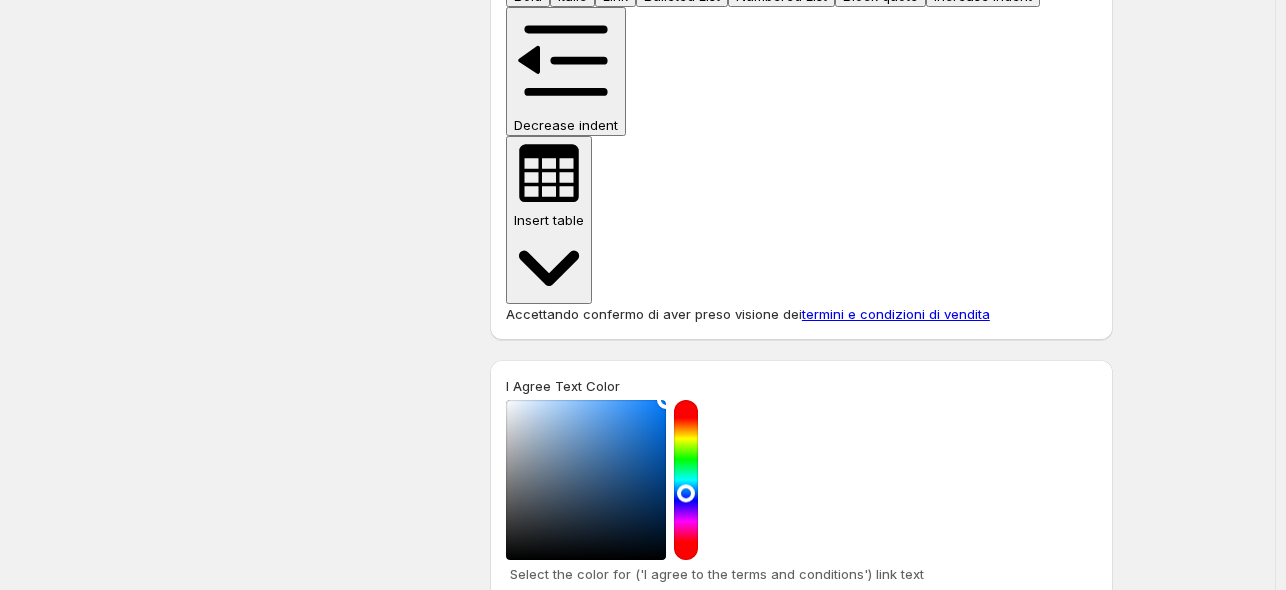 scroll, scrollTop: 980, scrollLeft: 0, axis: vertical 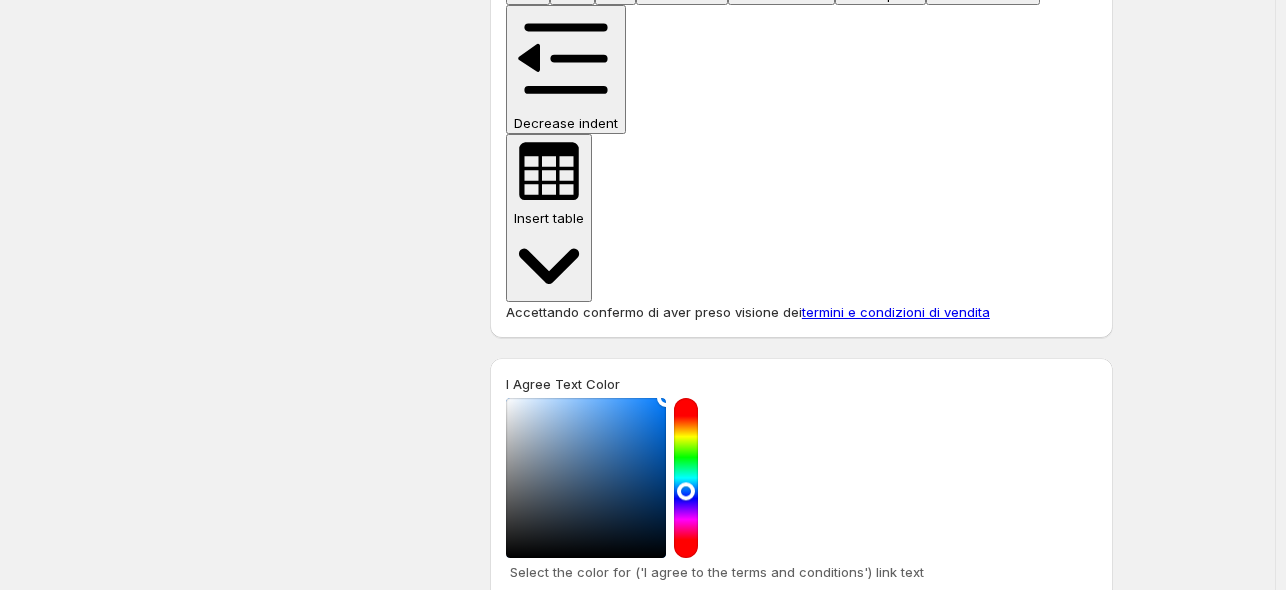 click 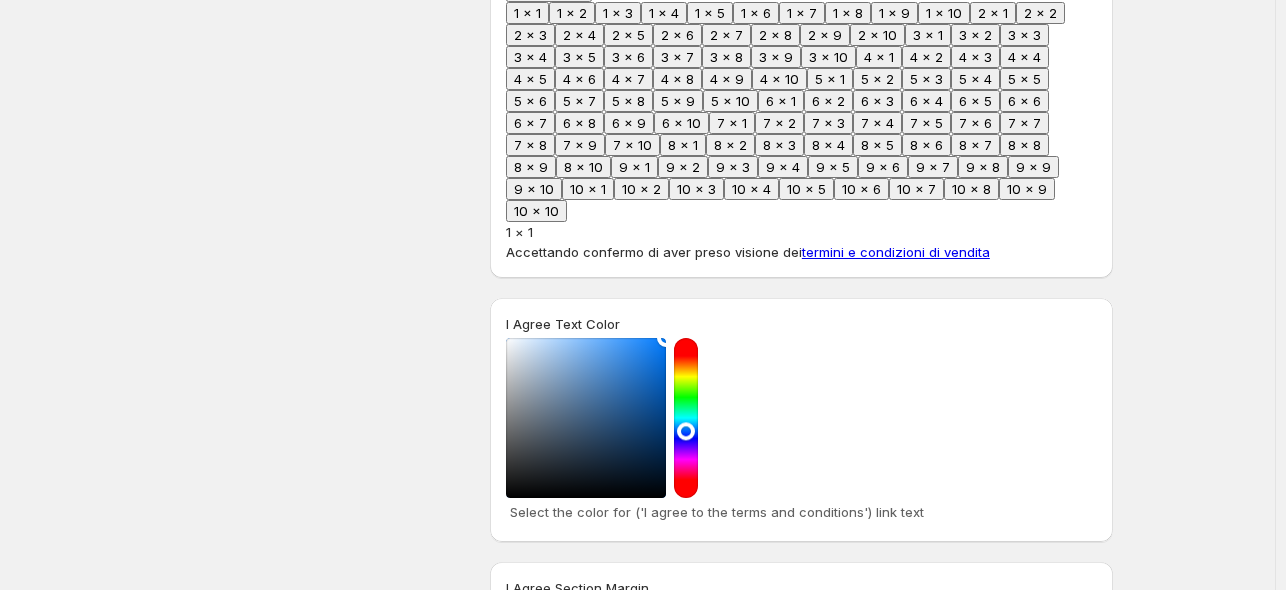 click on "Design Settings Manage look and feel for I Agree checkbox" at bounding box center [318, -157] 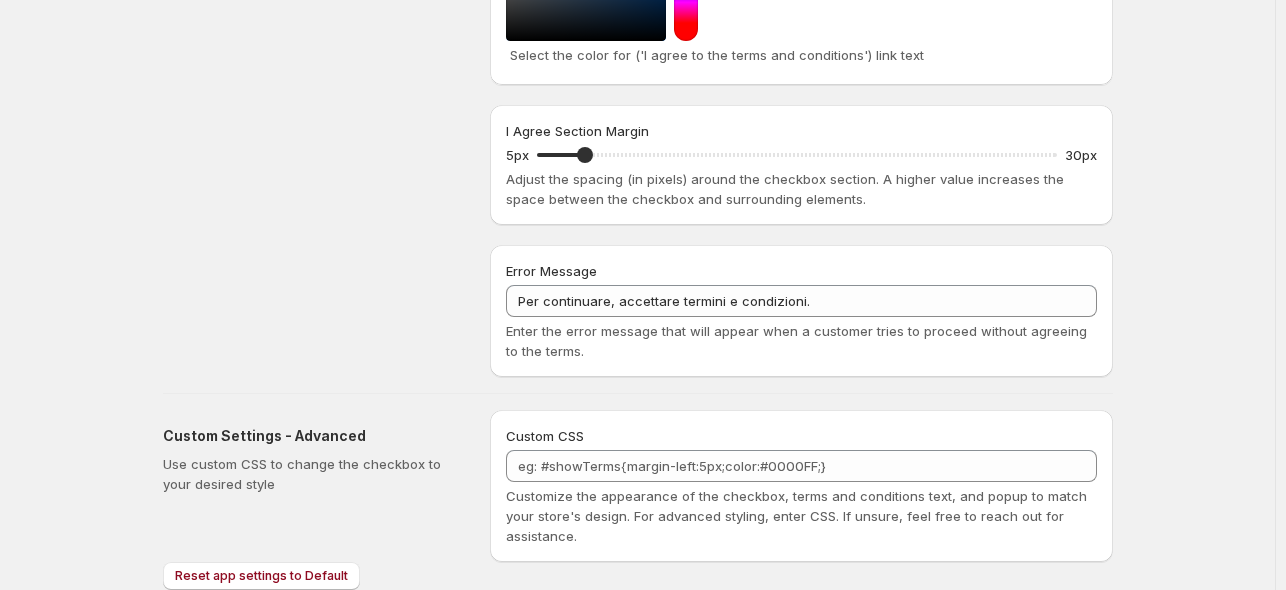 scroll, scrollTop: 1799, scrollLeft: 0, axis: vertical 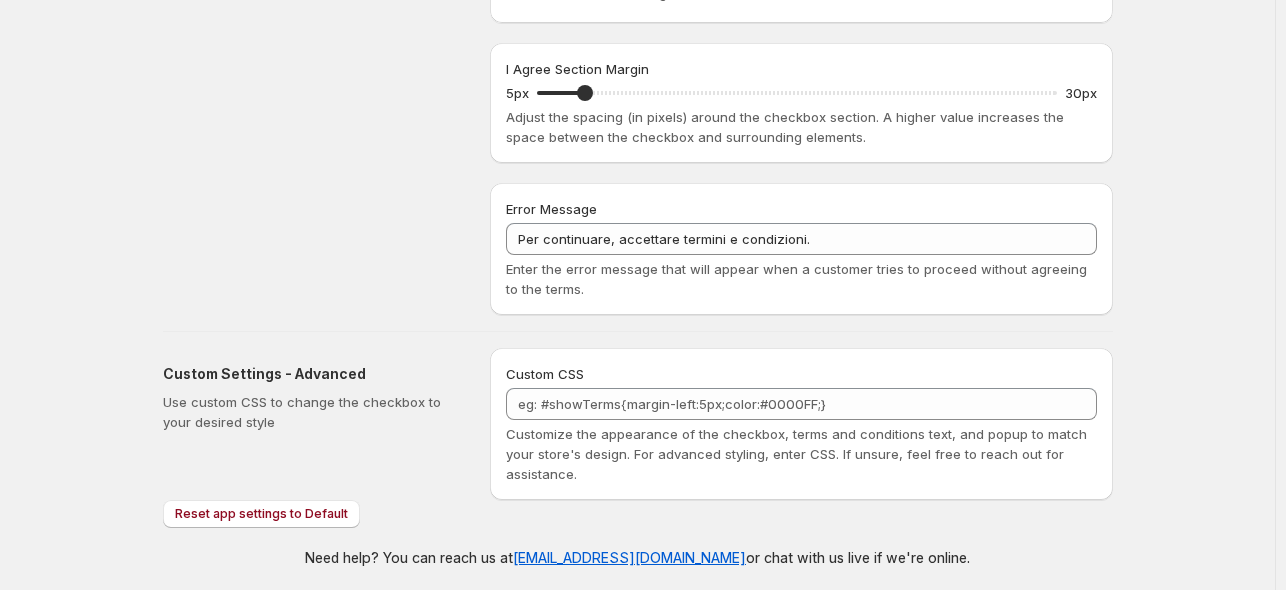 click on "Design Settings Manage look and feel for I Agree checkbox" at bounding box center (318, -676) 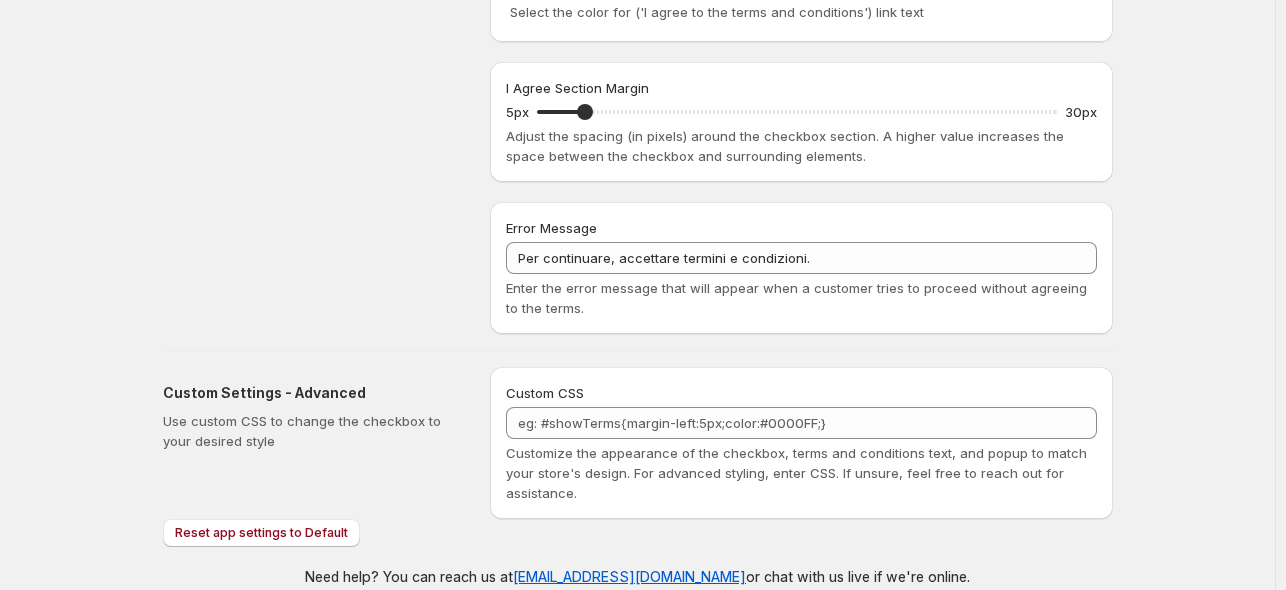 scroll, scrollTop: 1799, scrollLeft: 0, axis: vertical 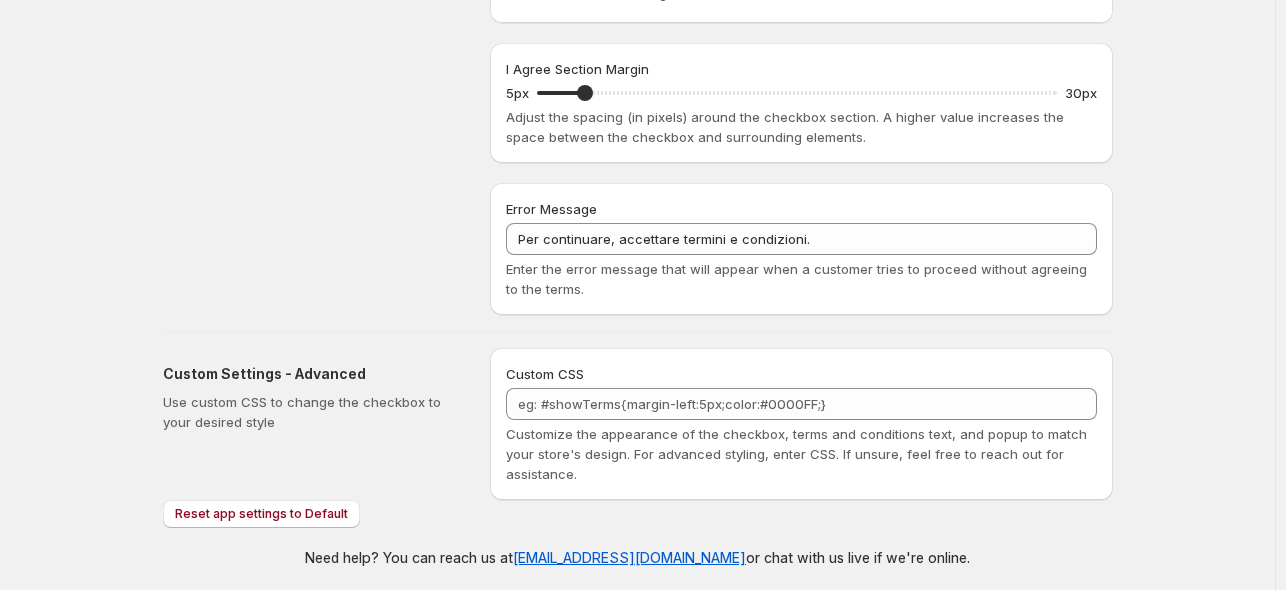 click on "Custom CSS eg: #showTerms{margin-left:5px;color:#0000FF;} Customize the appearance of the checkbox, terms and conditions text, and popup to match your store's design. For advanced styling, enter CSS. If unsure, feel free to reach out for assistance." at bounding box center [801, 424] 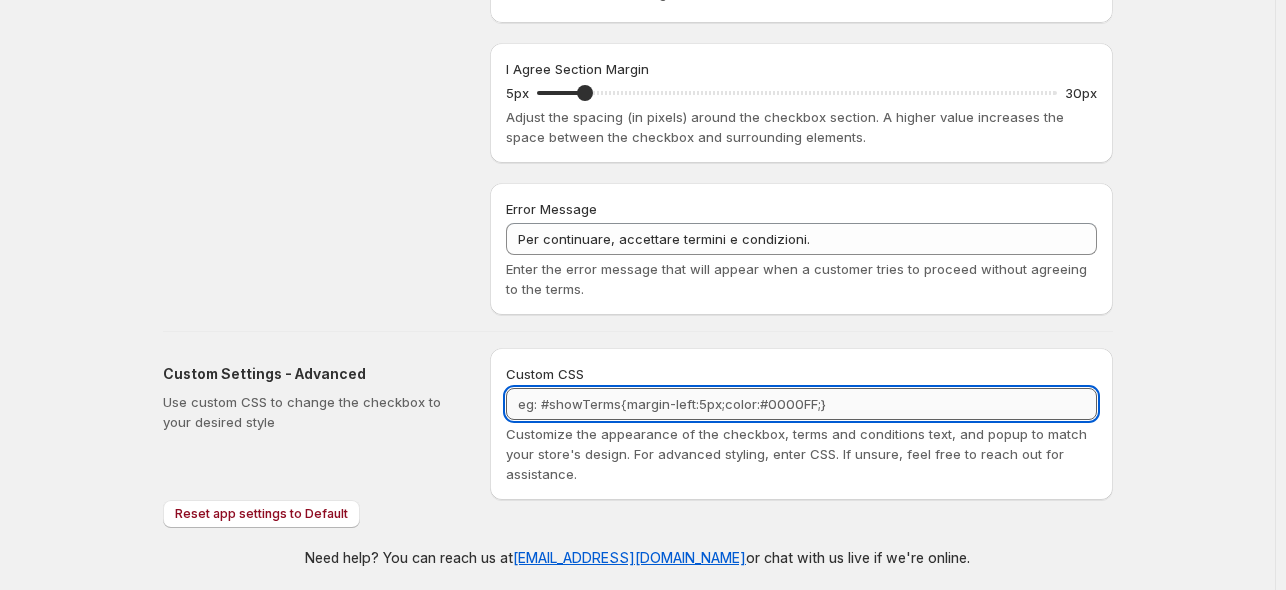 click on "Custom CSS" at bounding box center [801, 404] 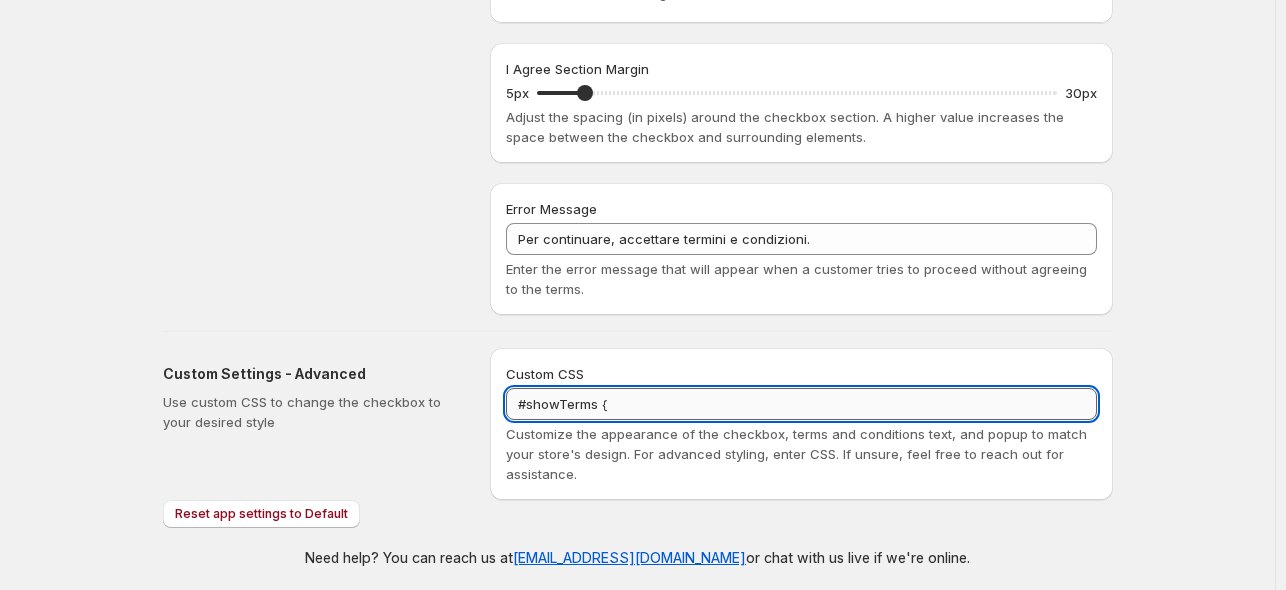 scroll, scrollTop: 1, scrollLeft: 0, axis: vertical 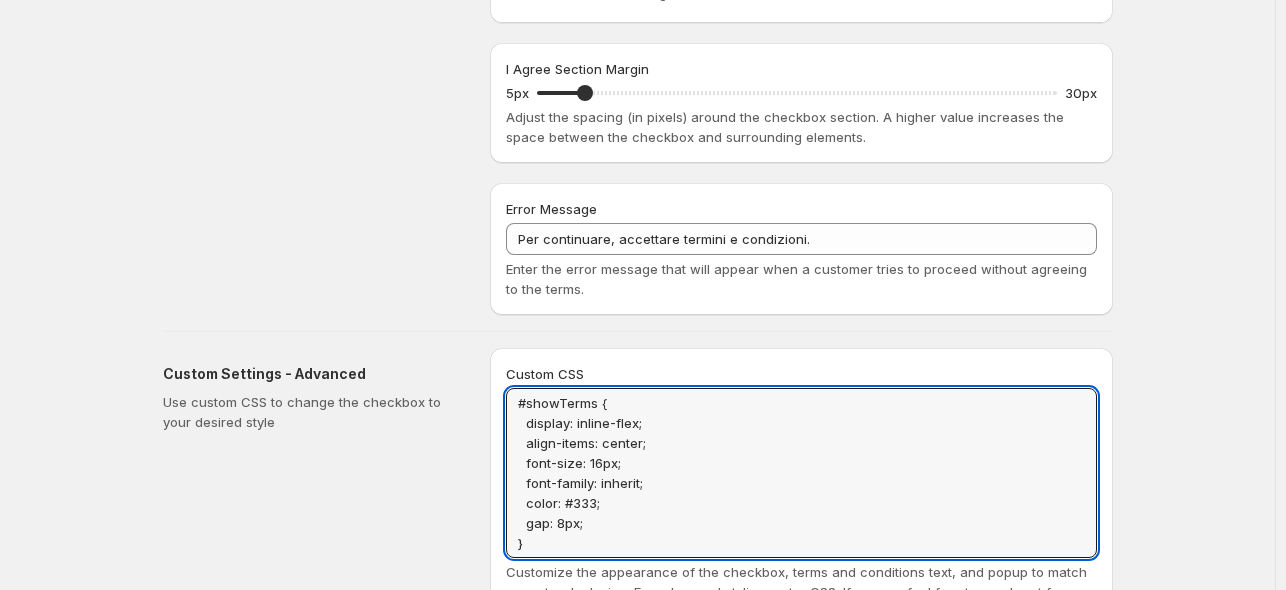 type on "#showTerms {
display: inline-flex;
align-items: center;
font-size: 16px;
font-family: inherit;
color: #333;
gap: 8px;
}" 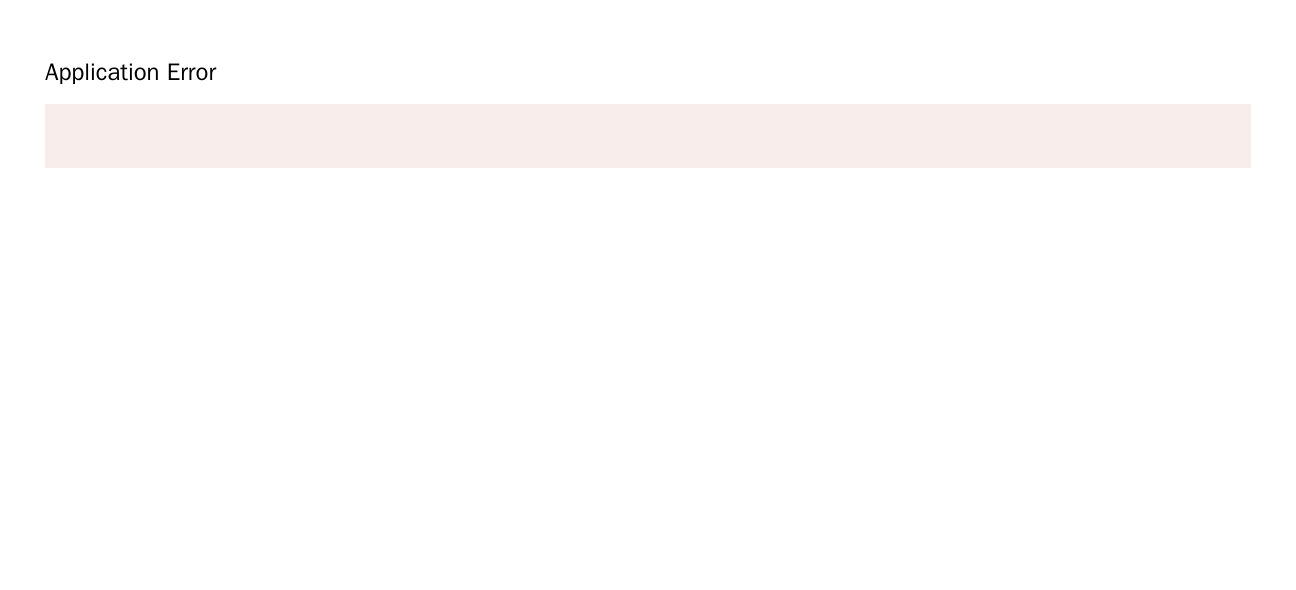 scroll, scrollTop: 0, scrollLeft: 0, axis: both 